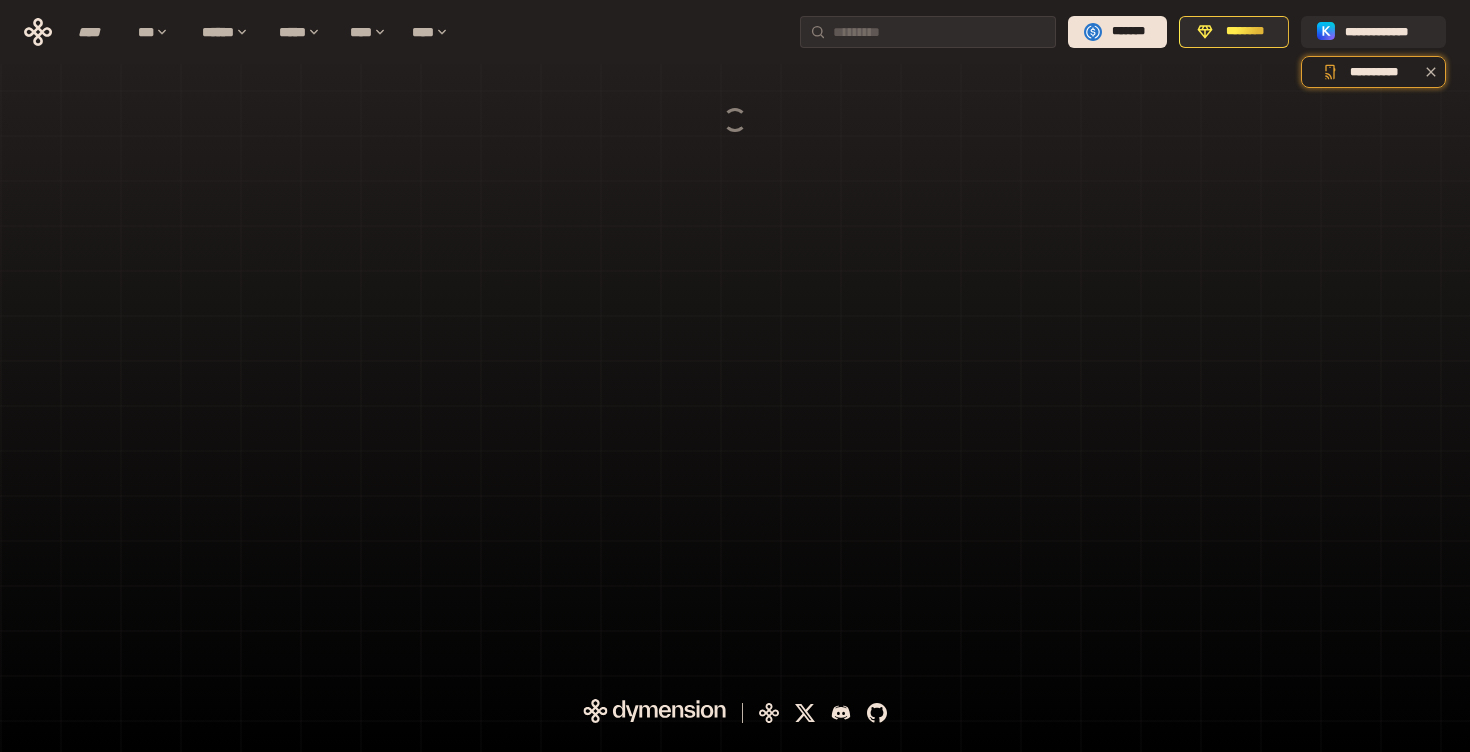 scroll, scrollTop: 0, scrollLeft: 0, axis: both 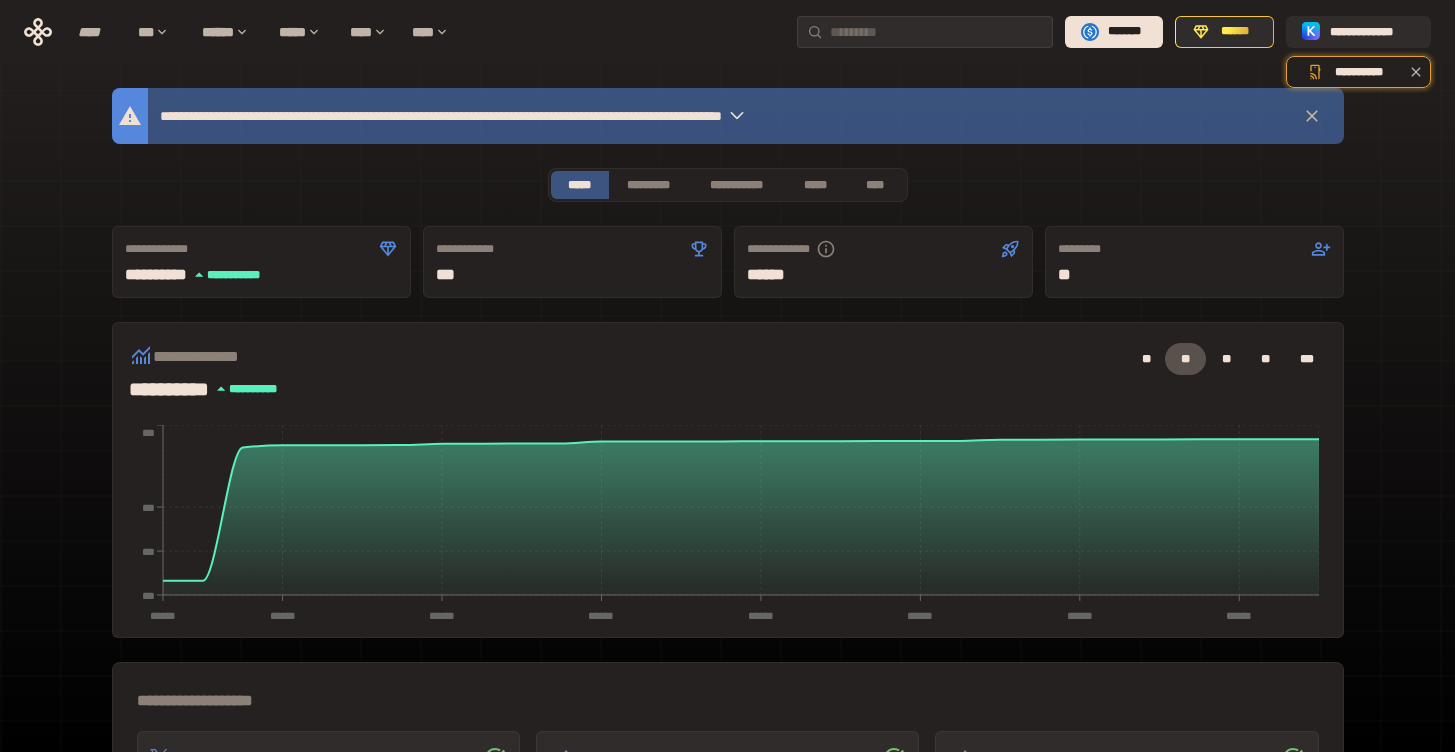 click on "**********" at bounding box center [728, 185] 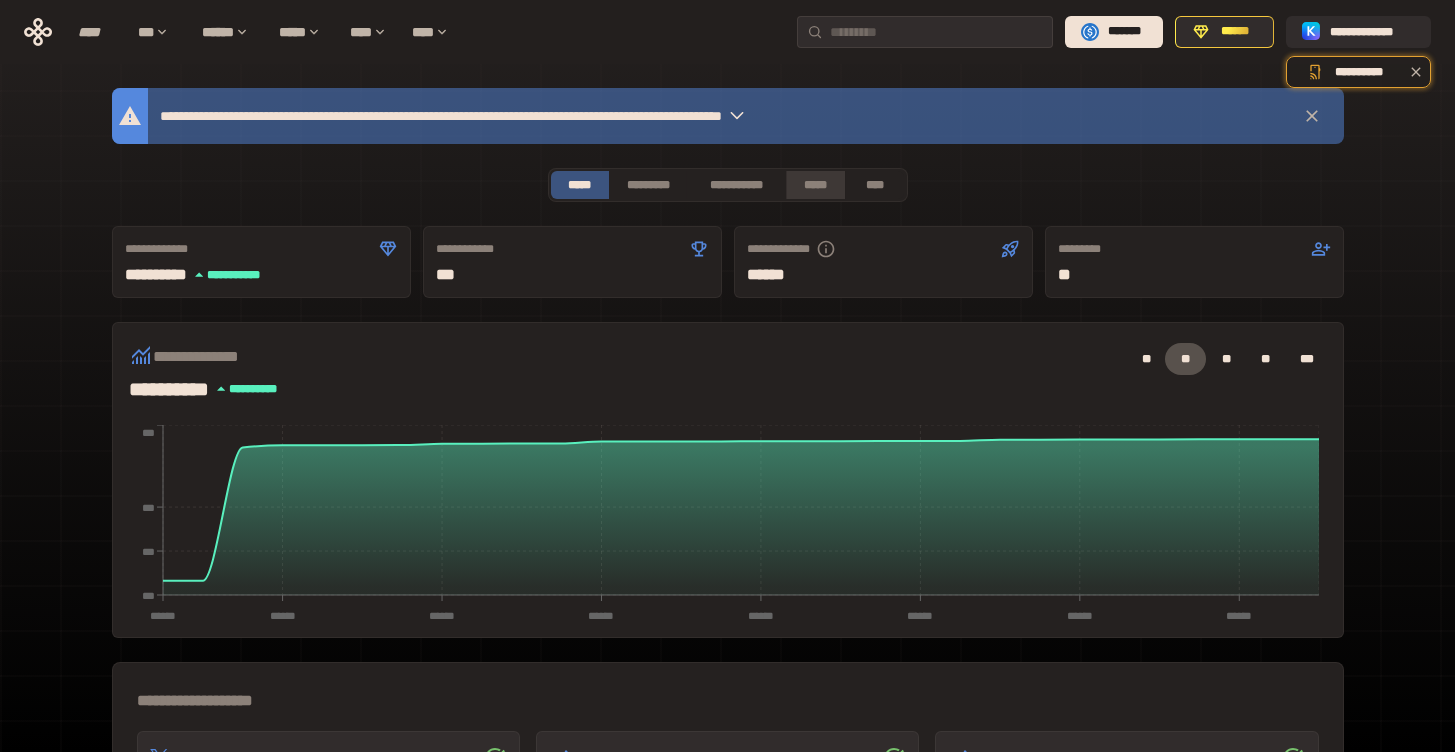 click on "*****" at bounding box center [815, 185] 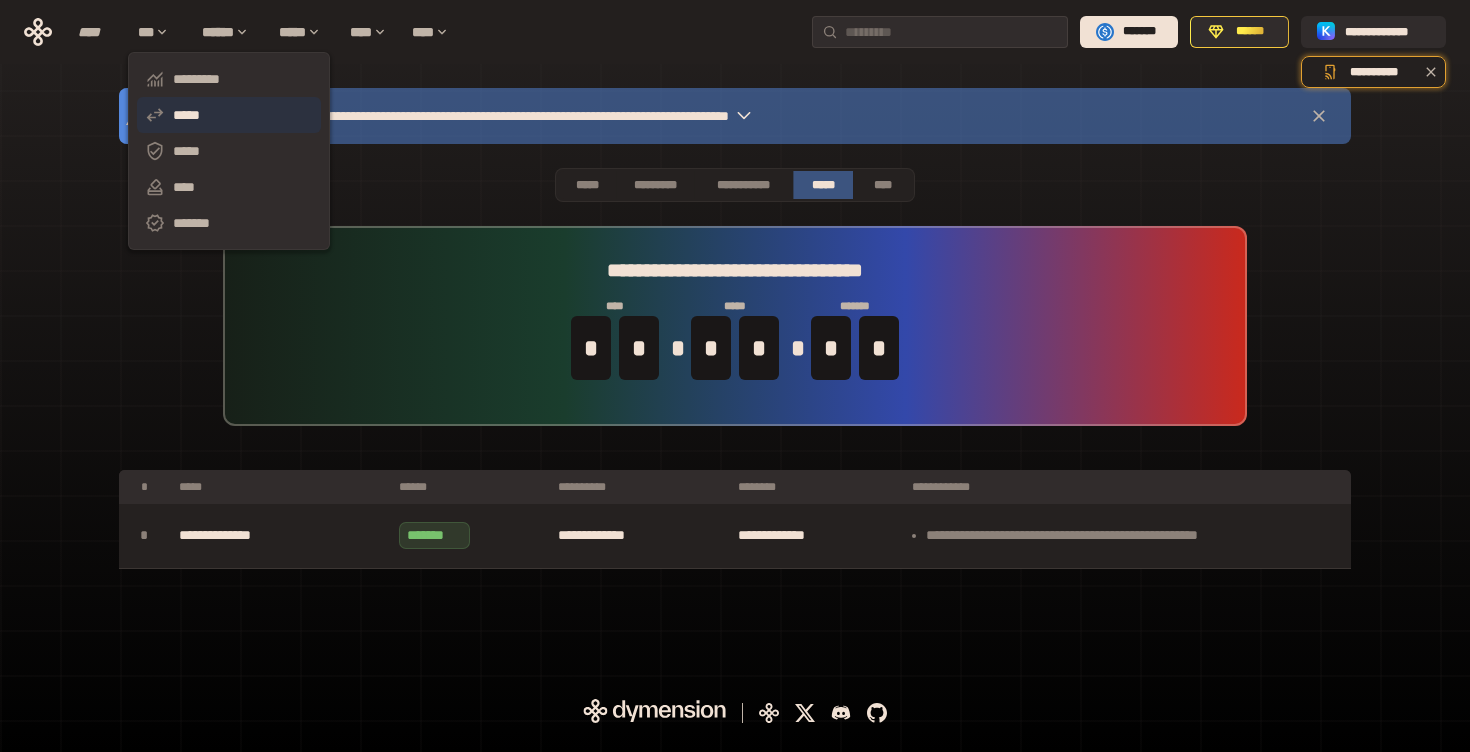 click on "*****" at bounding box center [229, 115] 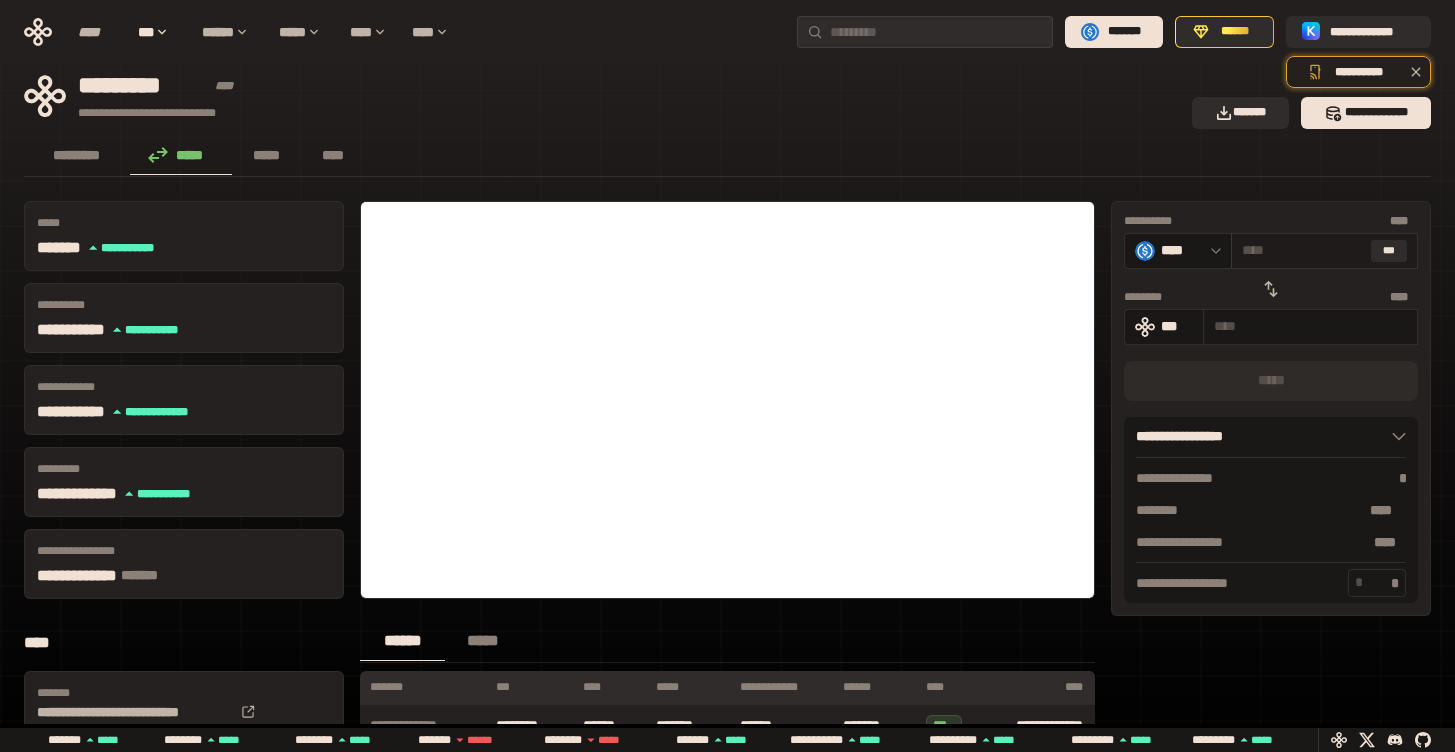 click at bounding box center (1302, 250) 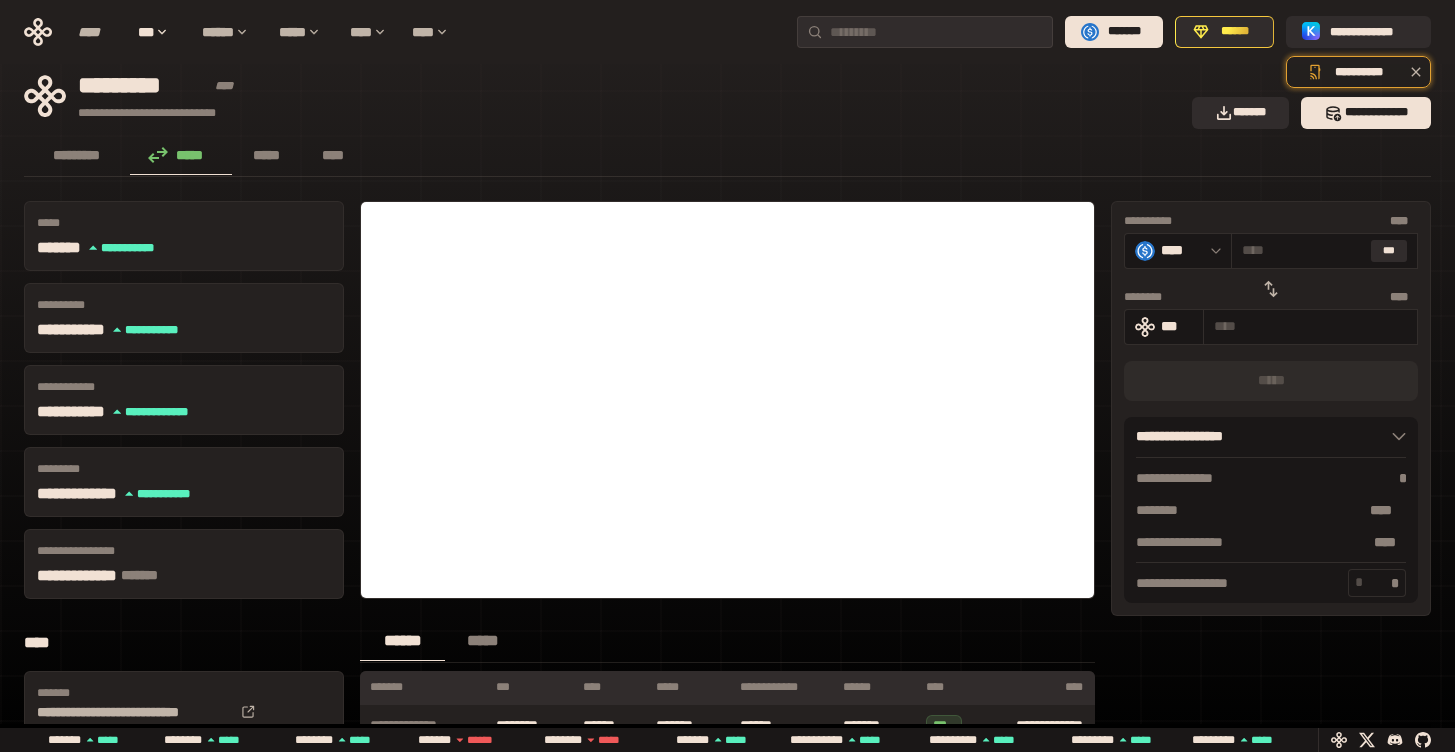 click at bounding box center [1271, 289] 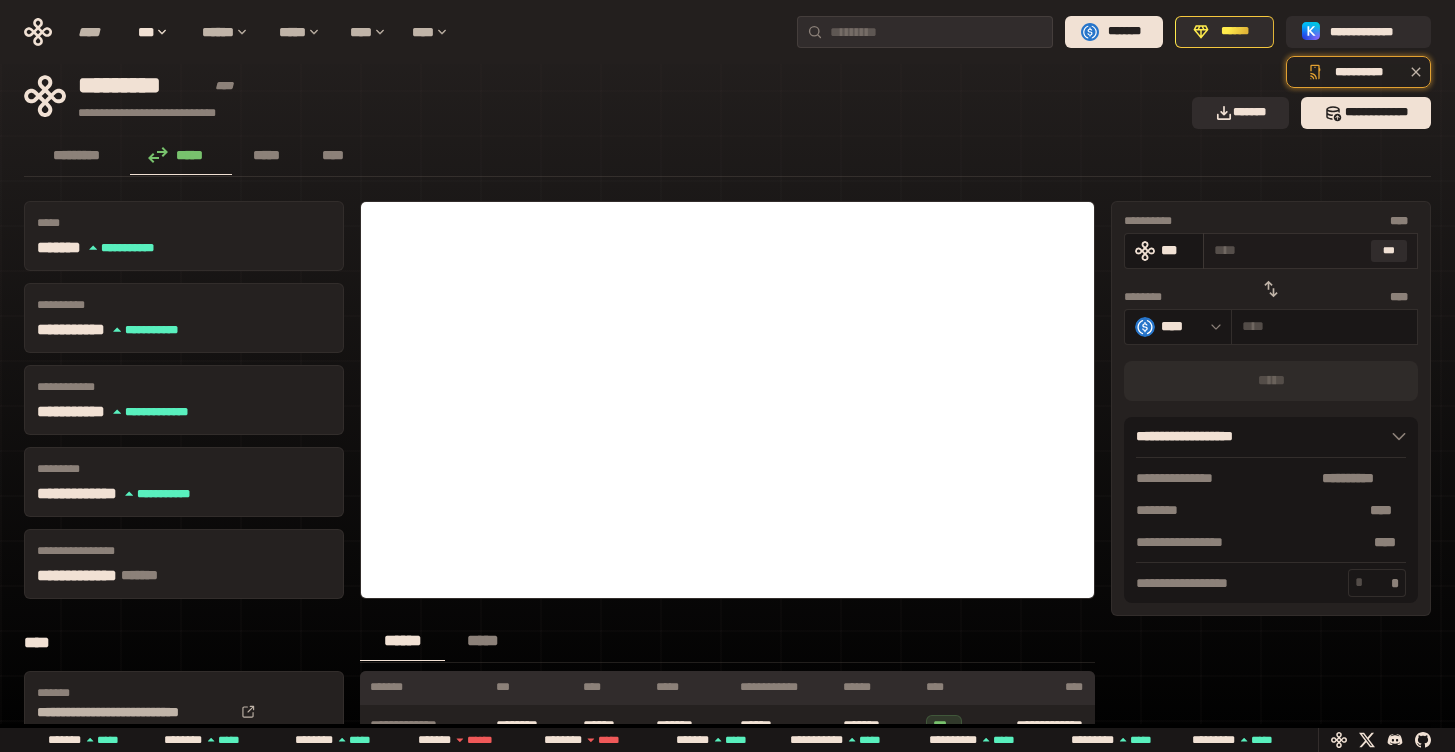 click at bounding box center [1288, 250] 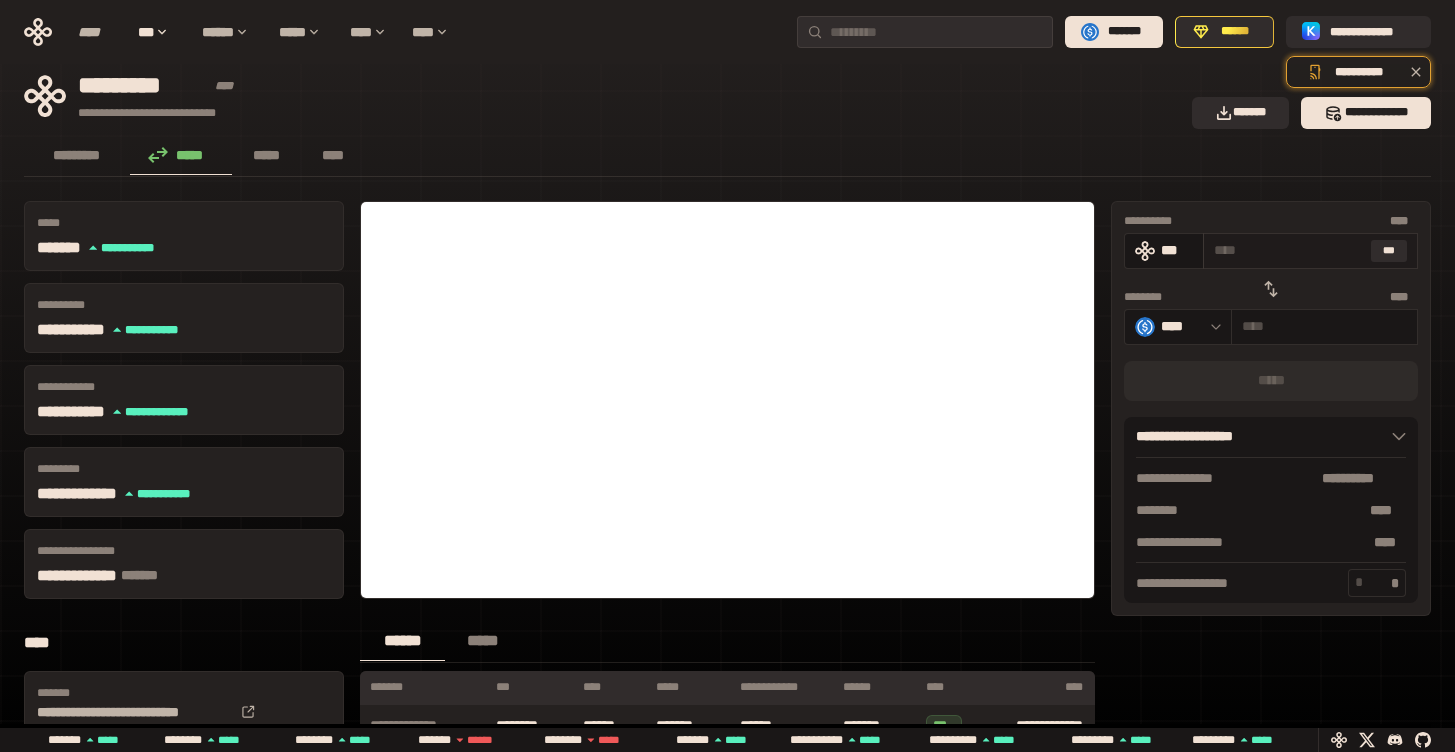 type on "*" 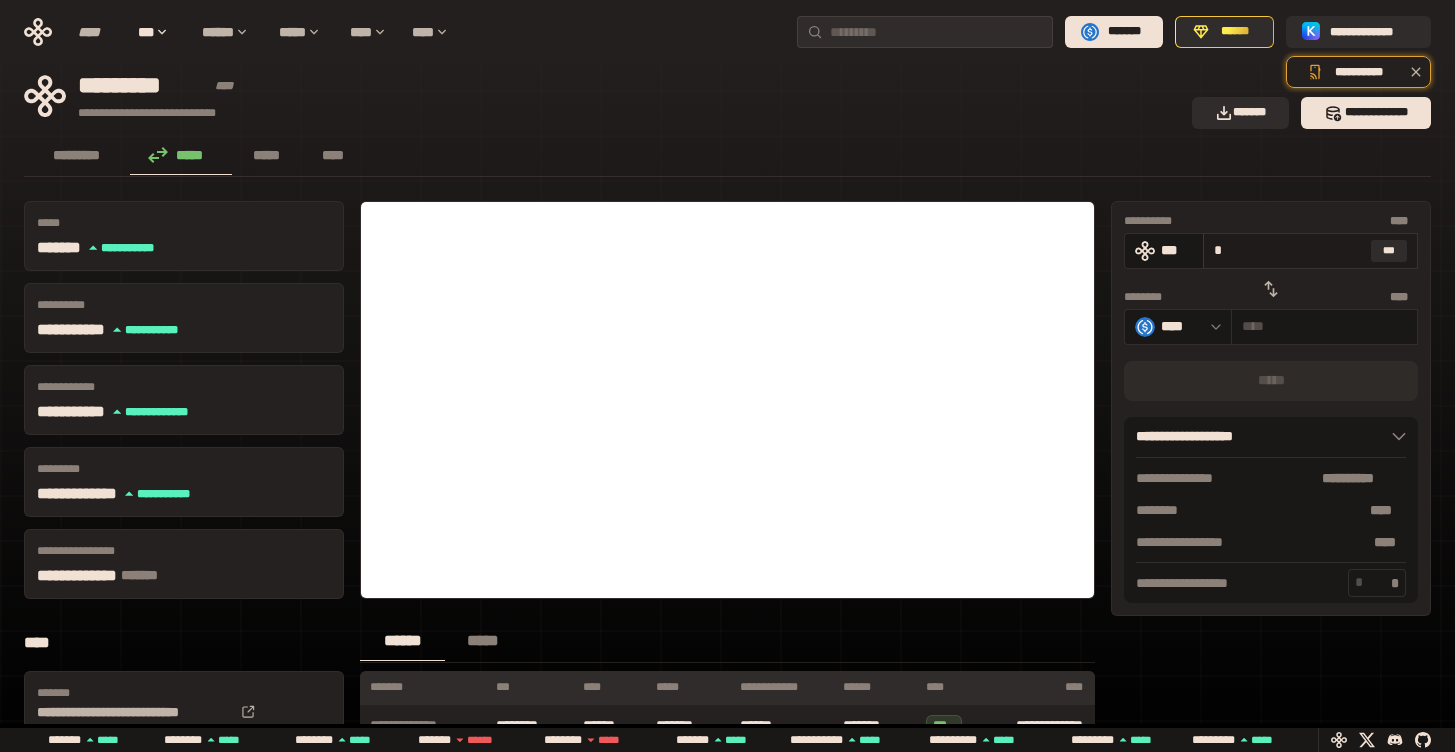 type on "******" 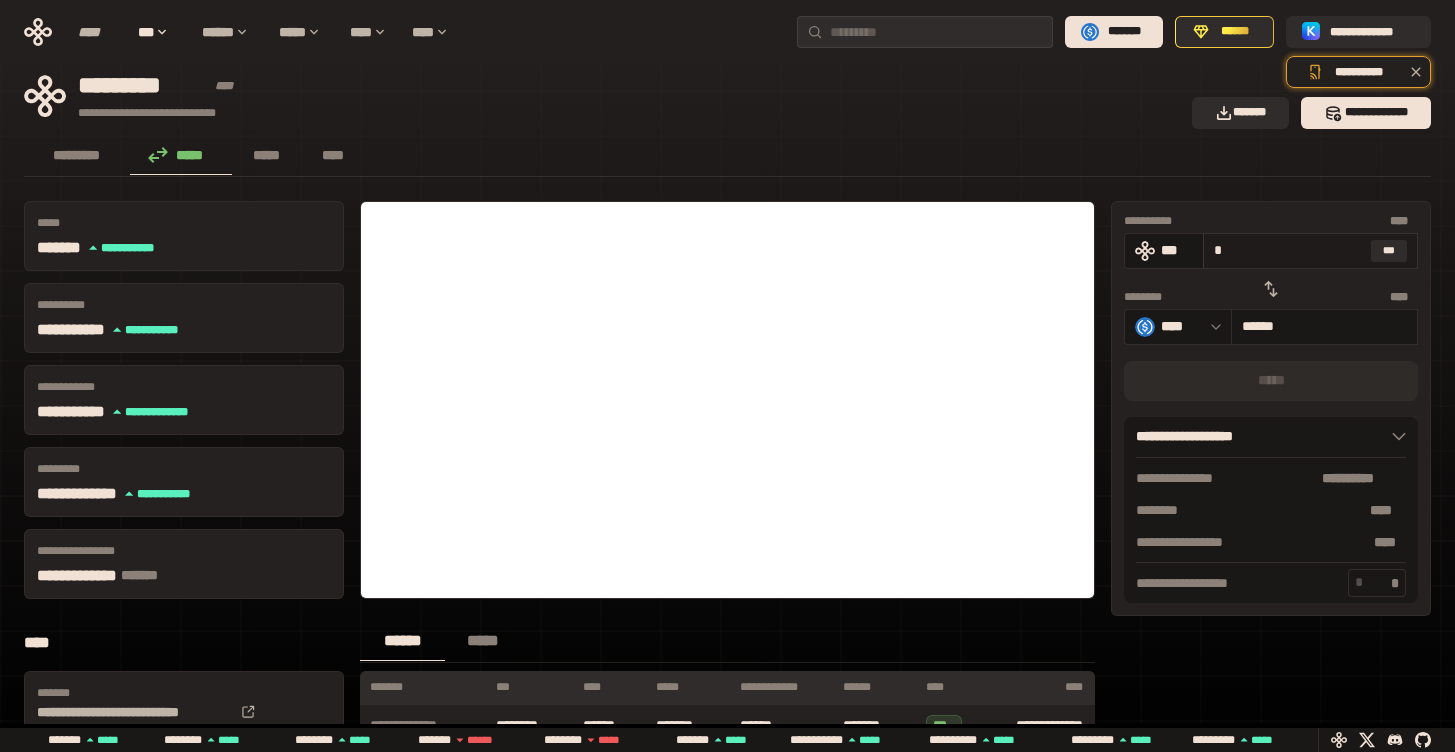 type on "**" 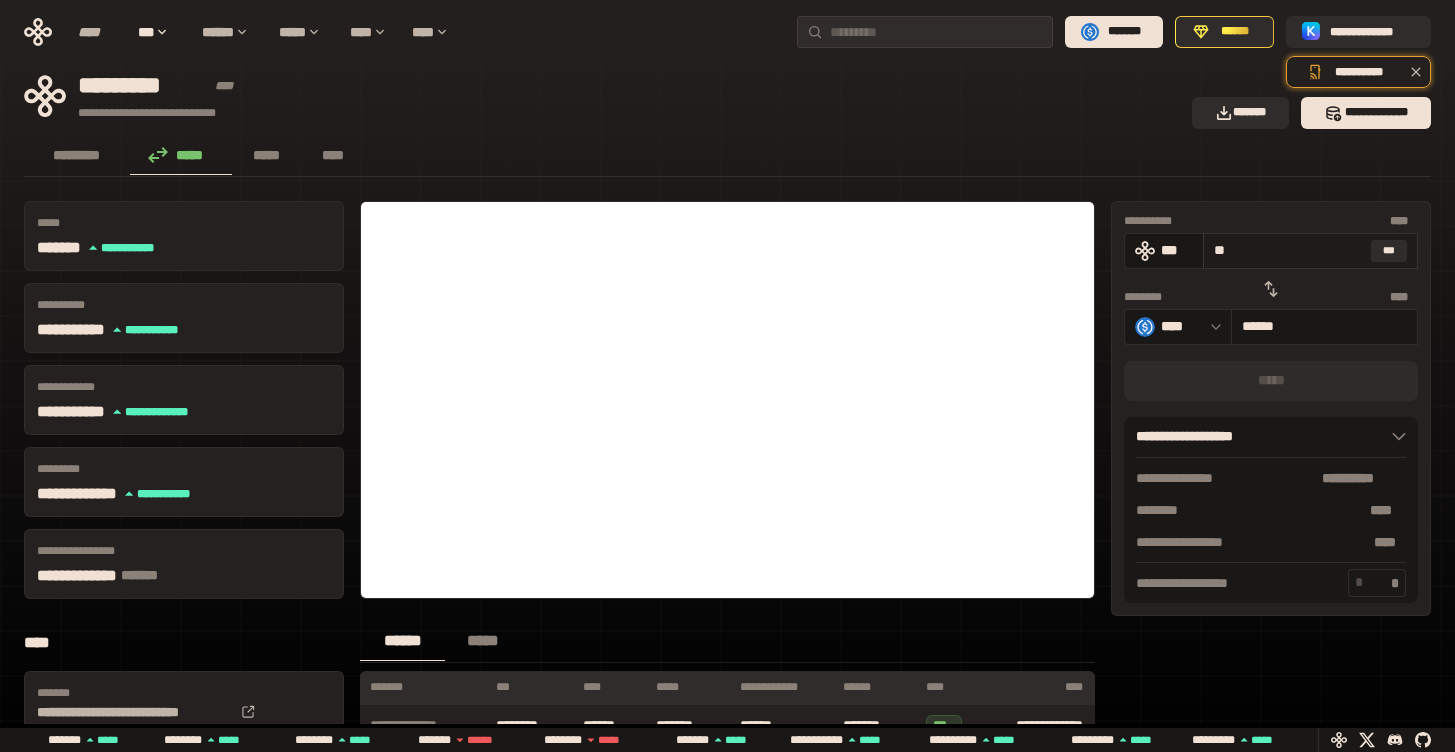 type on "********" 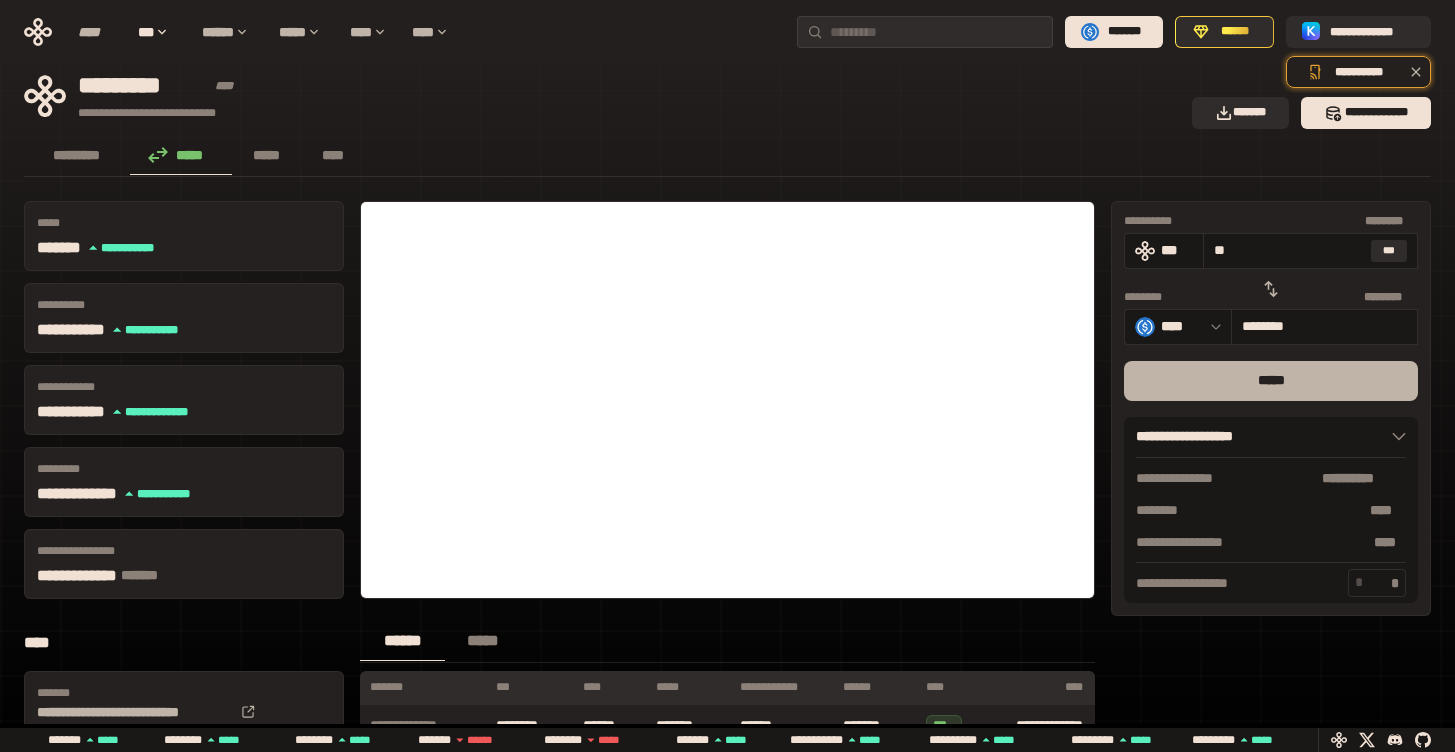 type on "**" 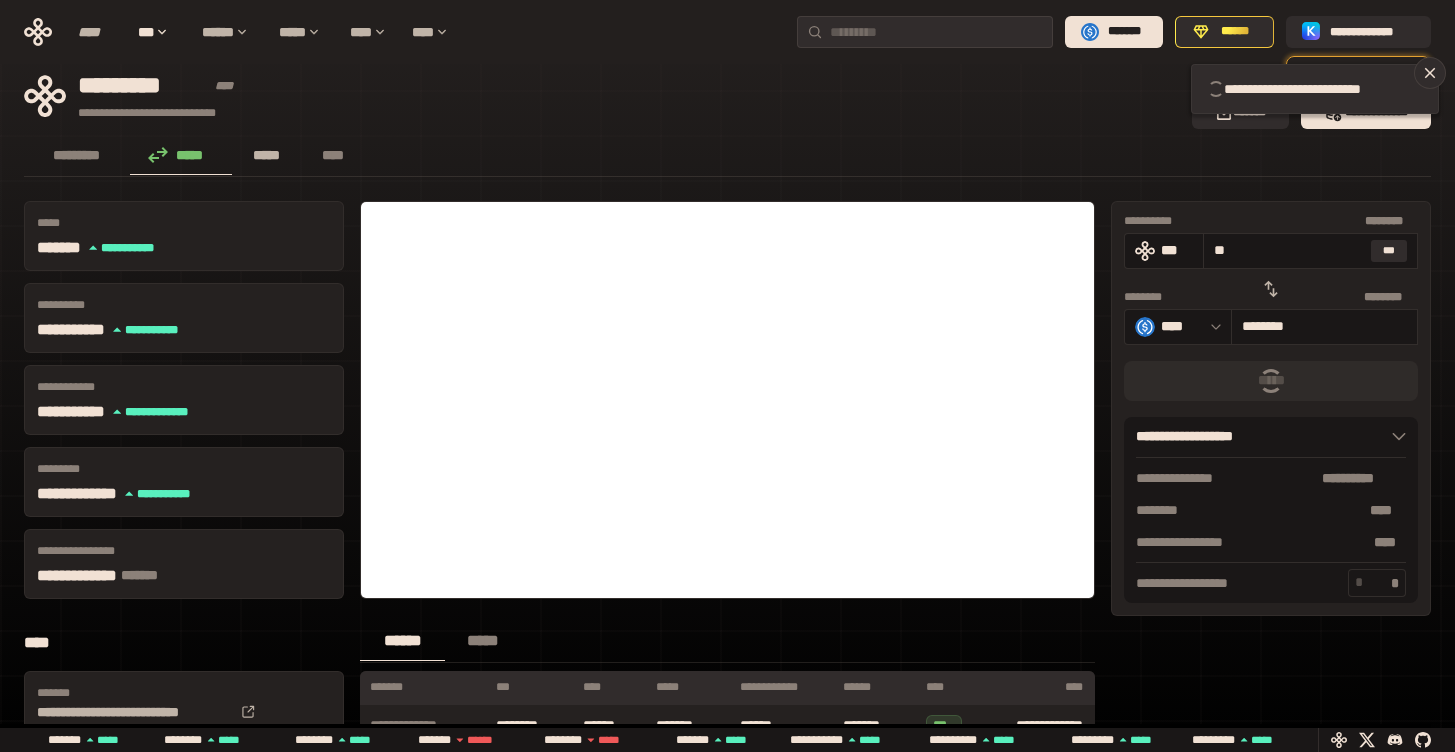 click on "*****" at bounding box center [267, 155] 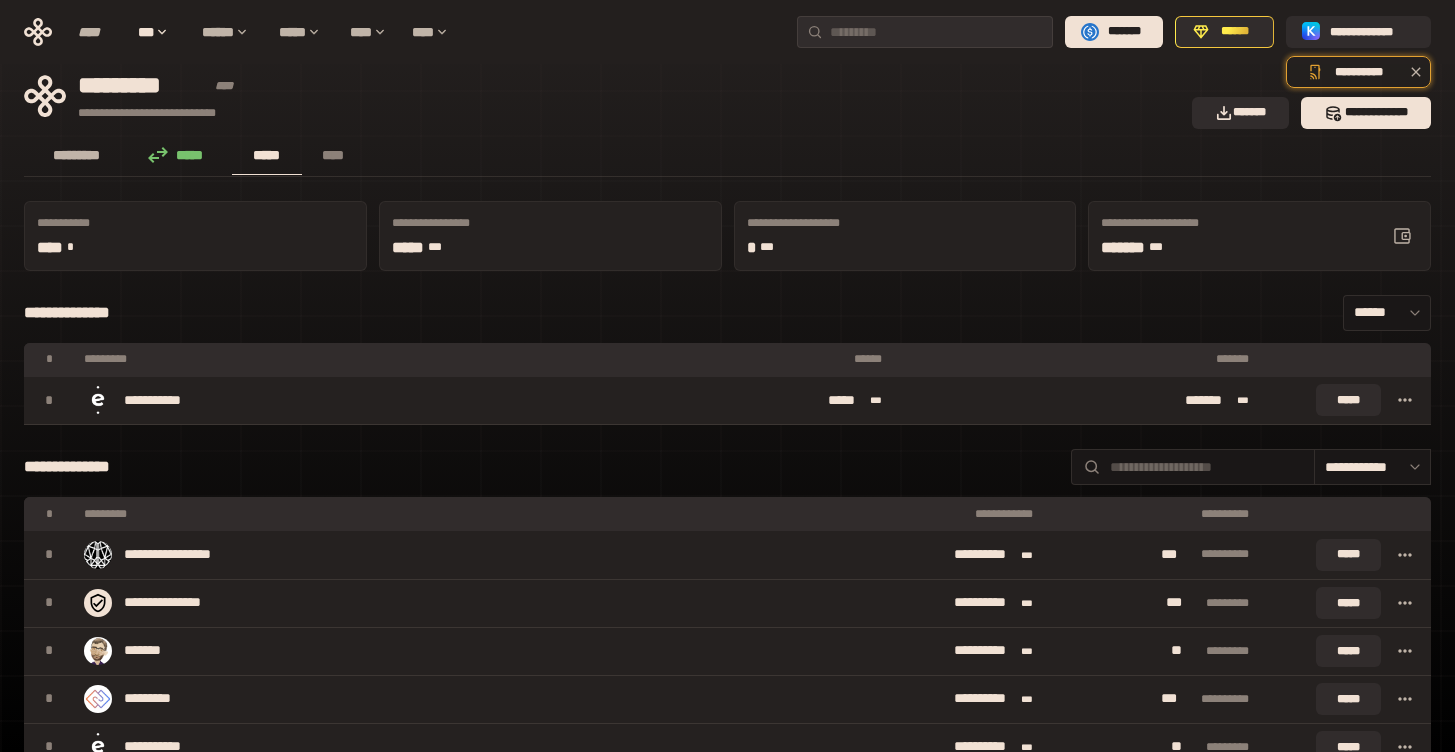 click on "*********" at bounding box center (77, 155) 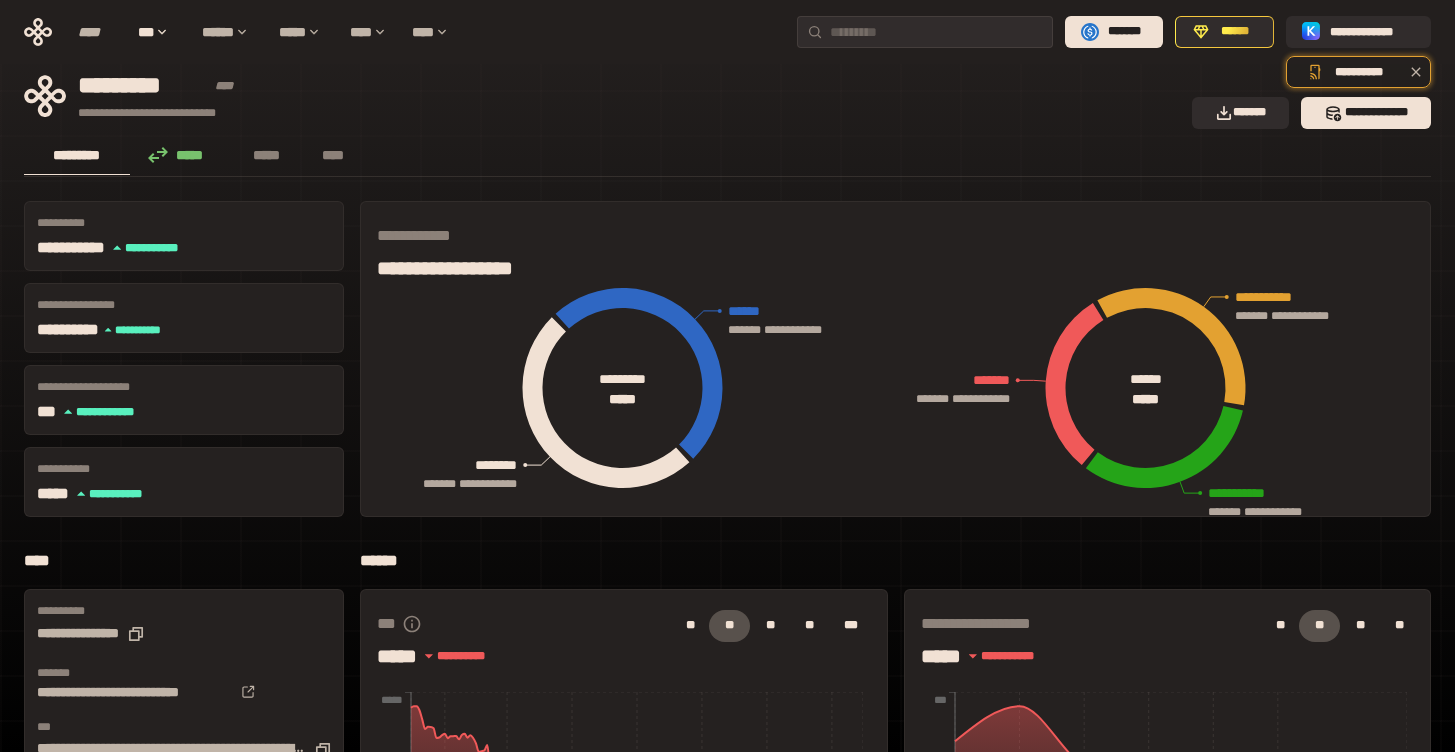 click on "*****" at bounding box center (181, 155) 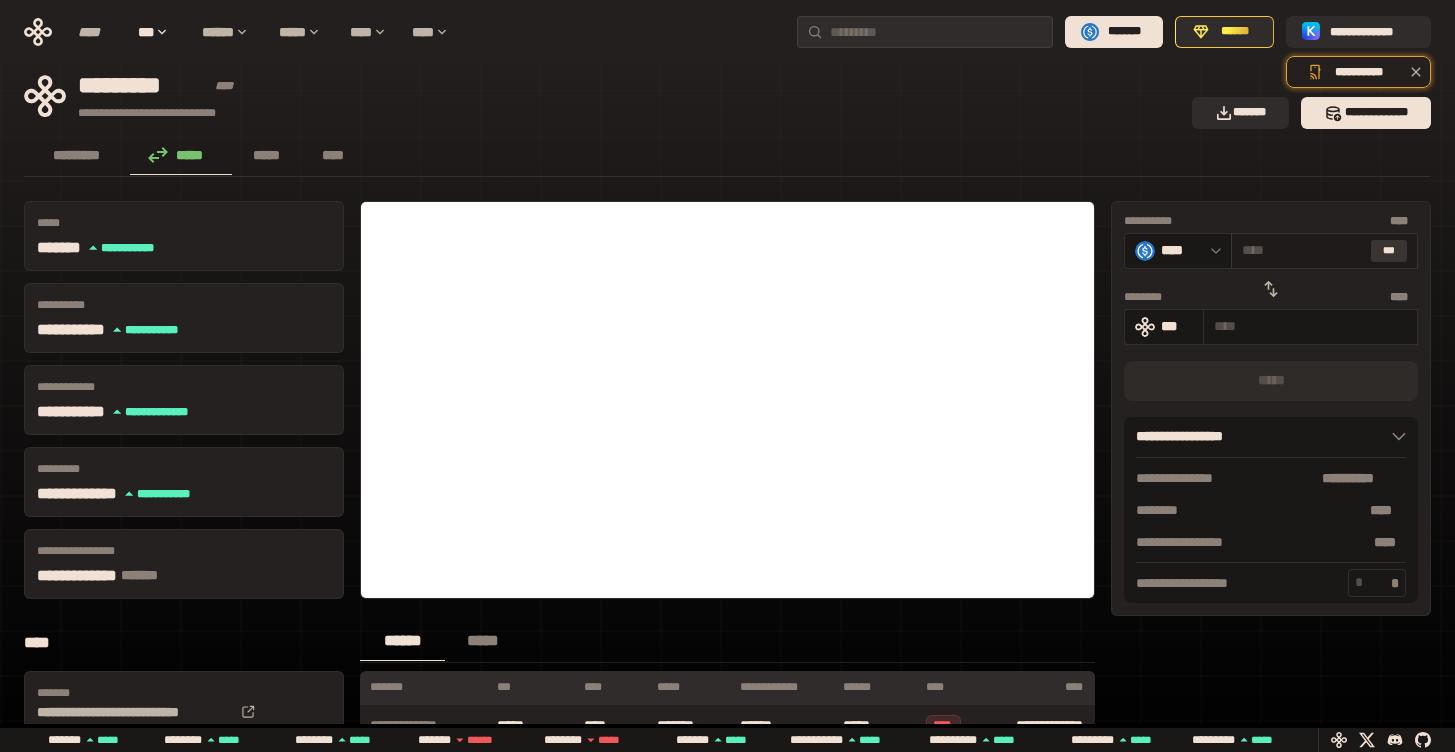 click on "***" at bounding box center [1389, 251] 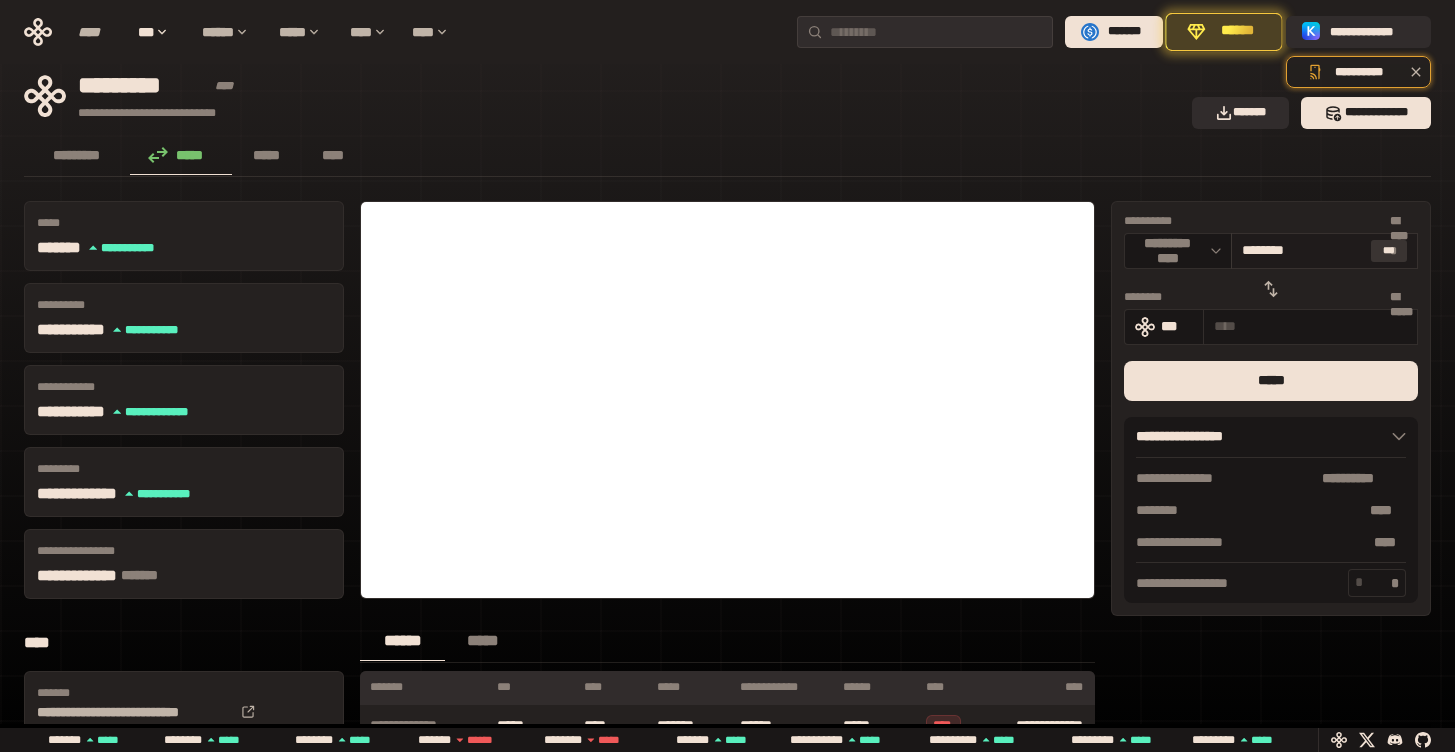 type on "********" 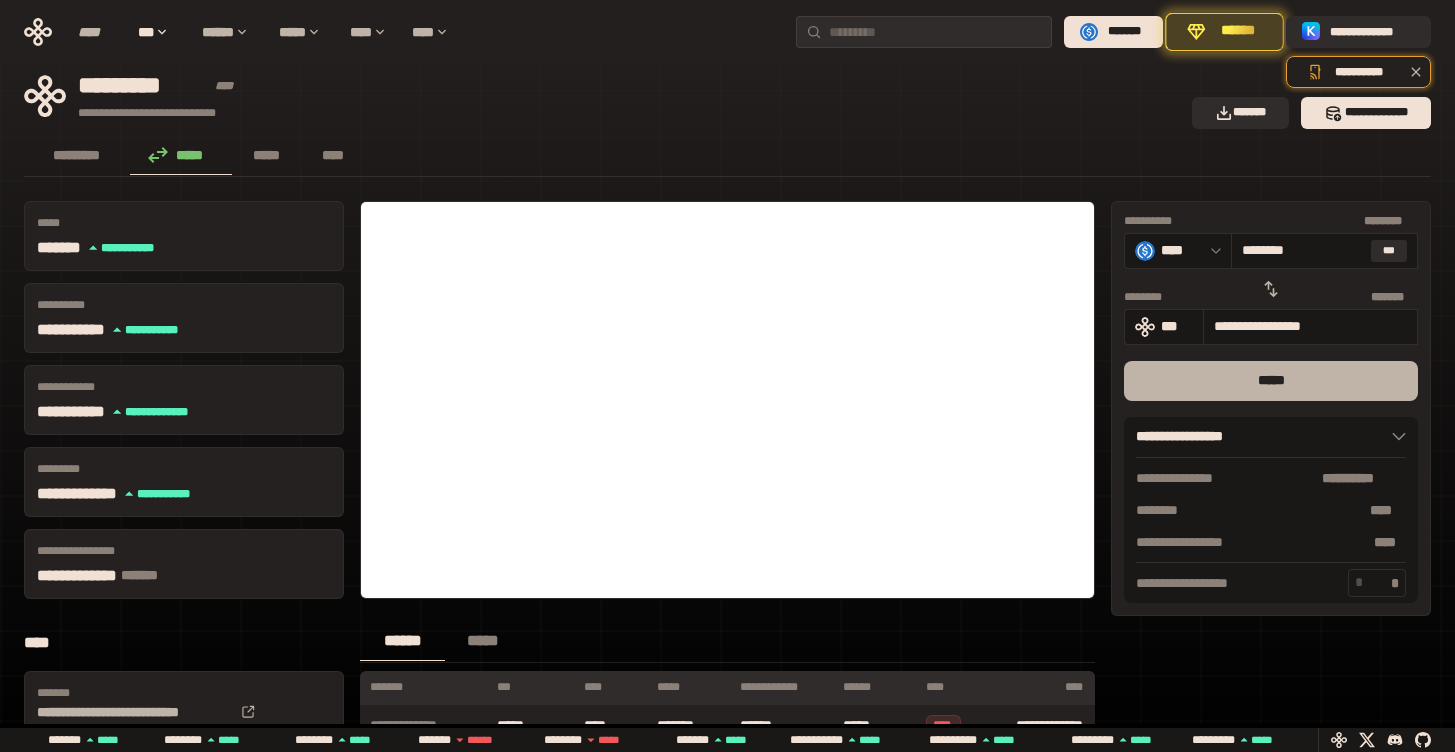 click on "*****" at bounding box center [1271, 381] 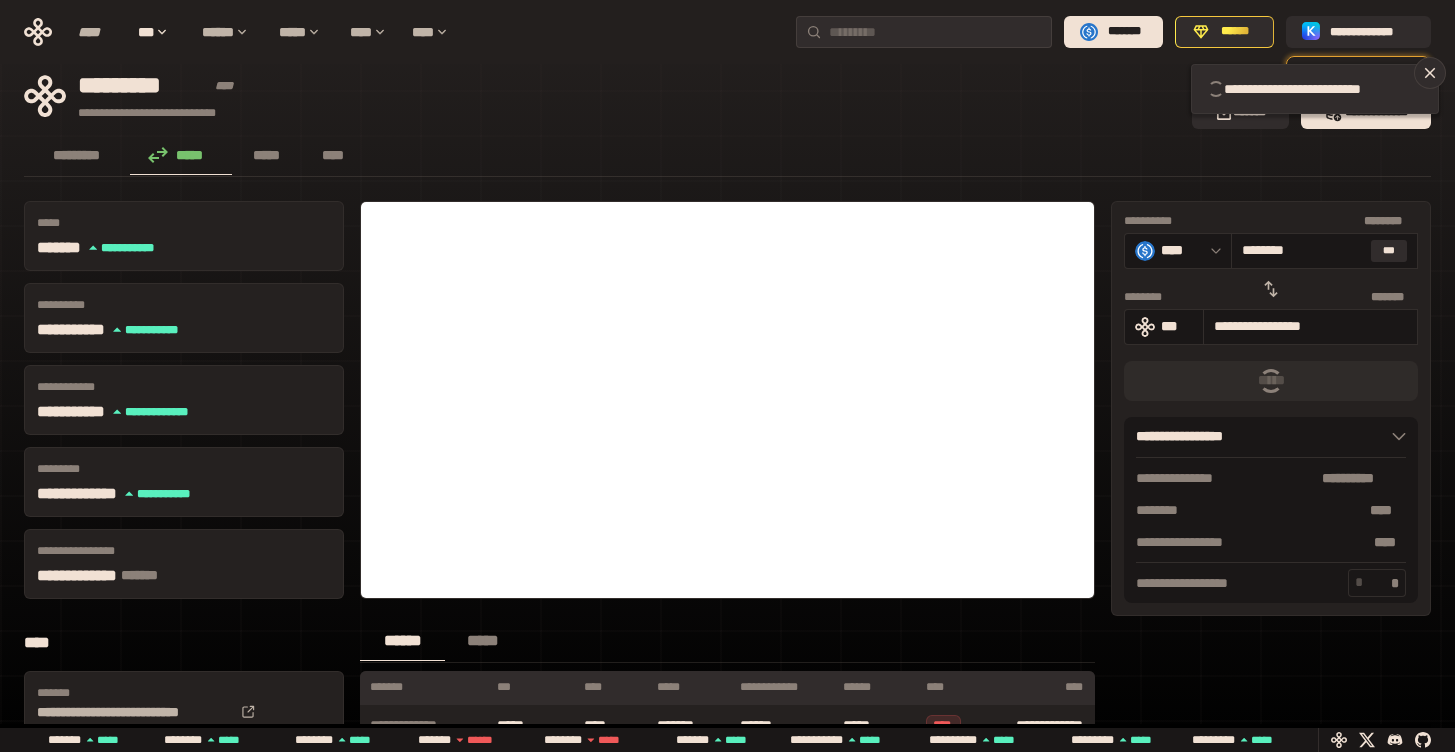 type 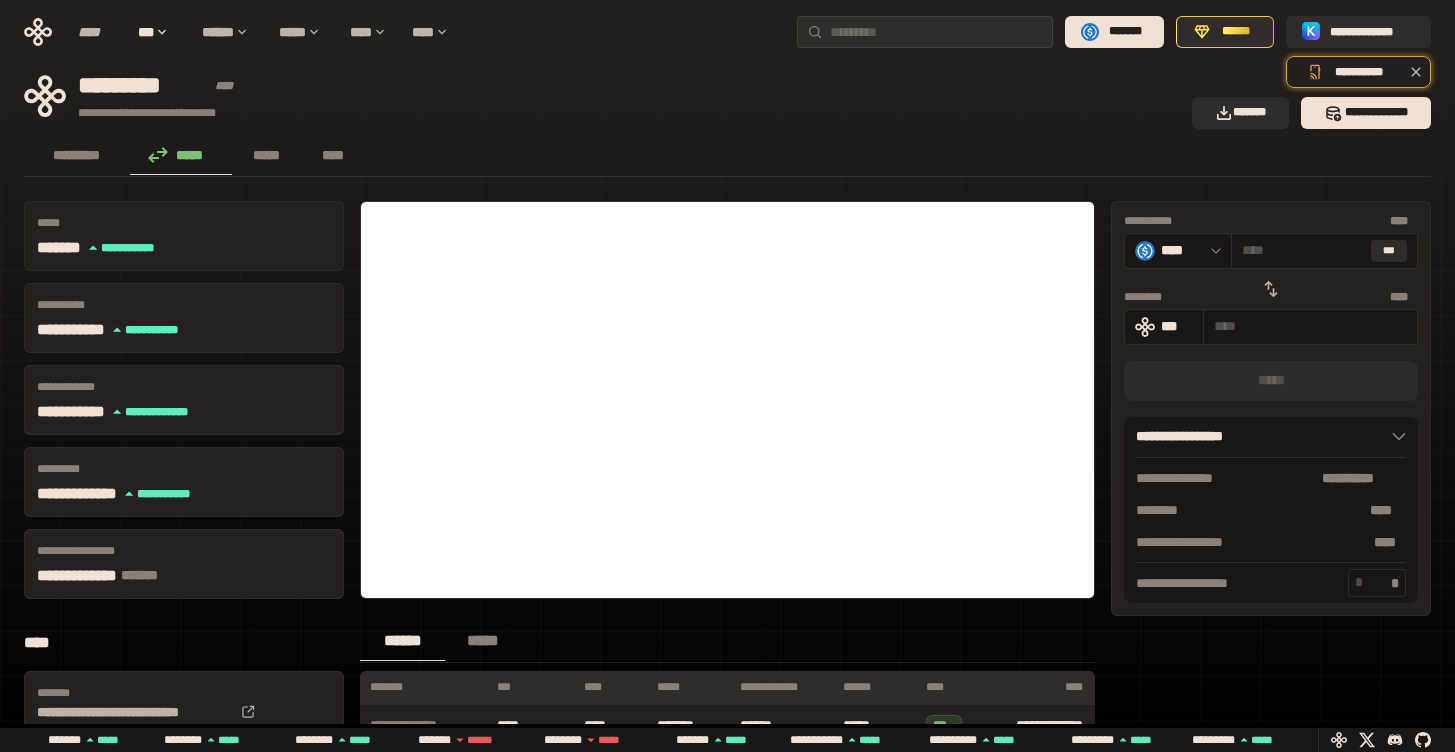 click 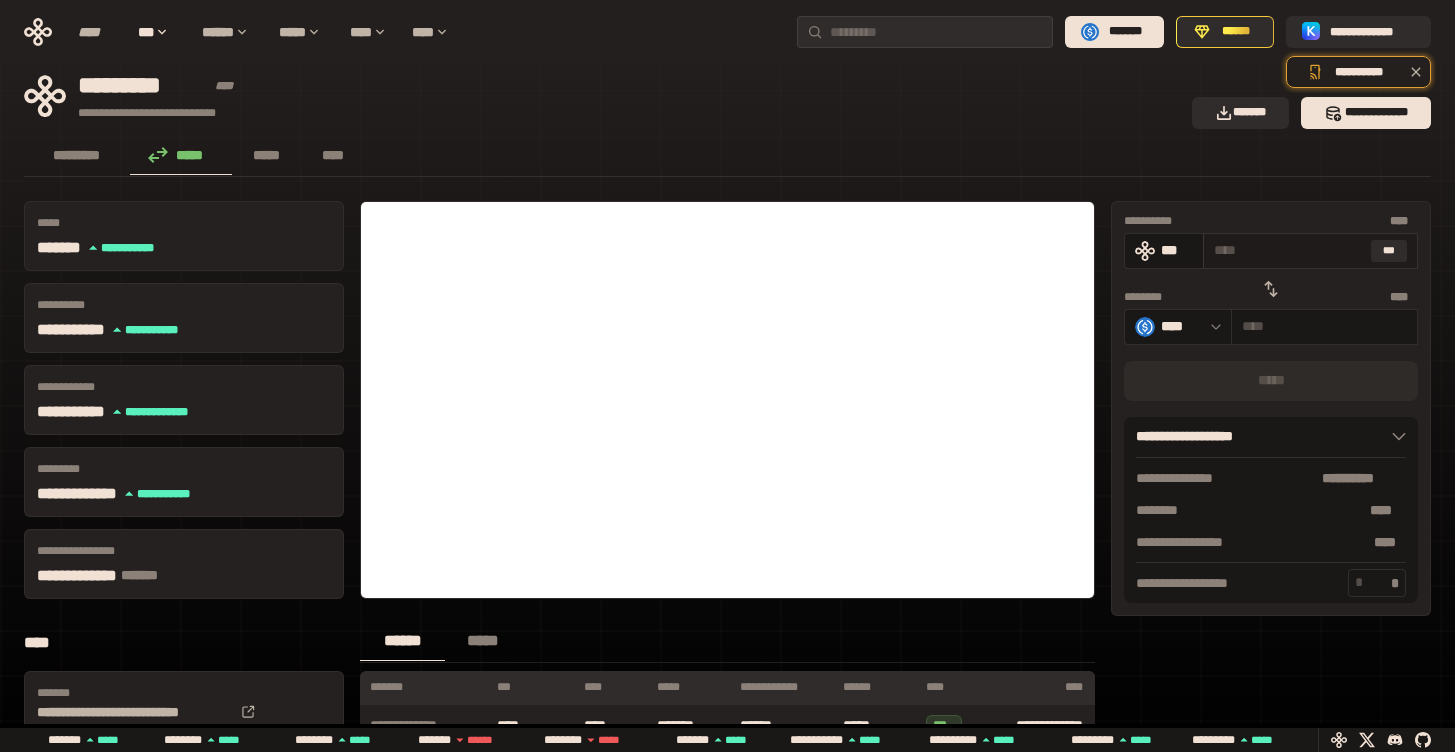 click at bounding box center [1288, 250] 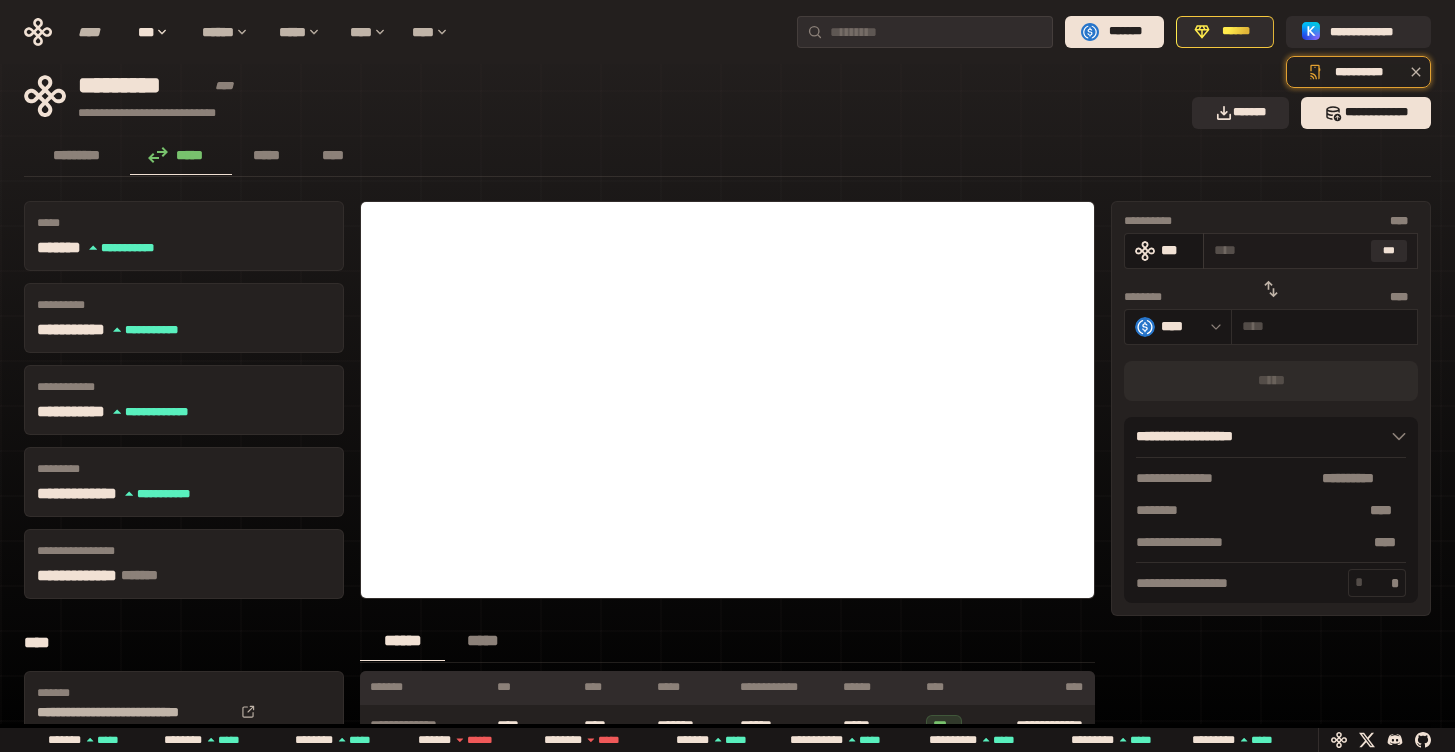 type on "*" 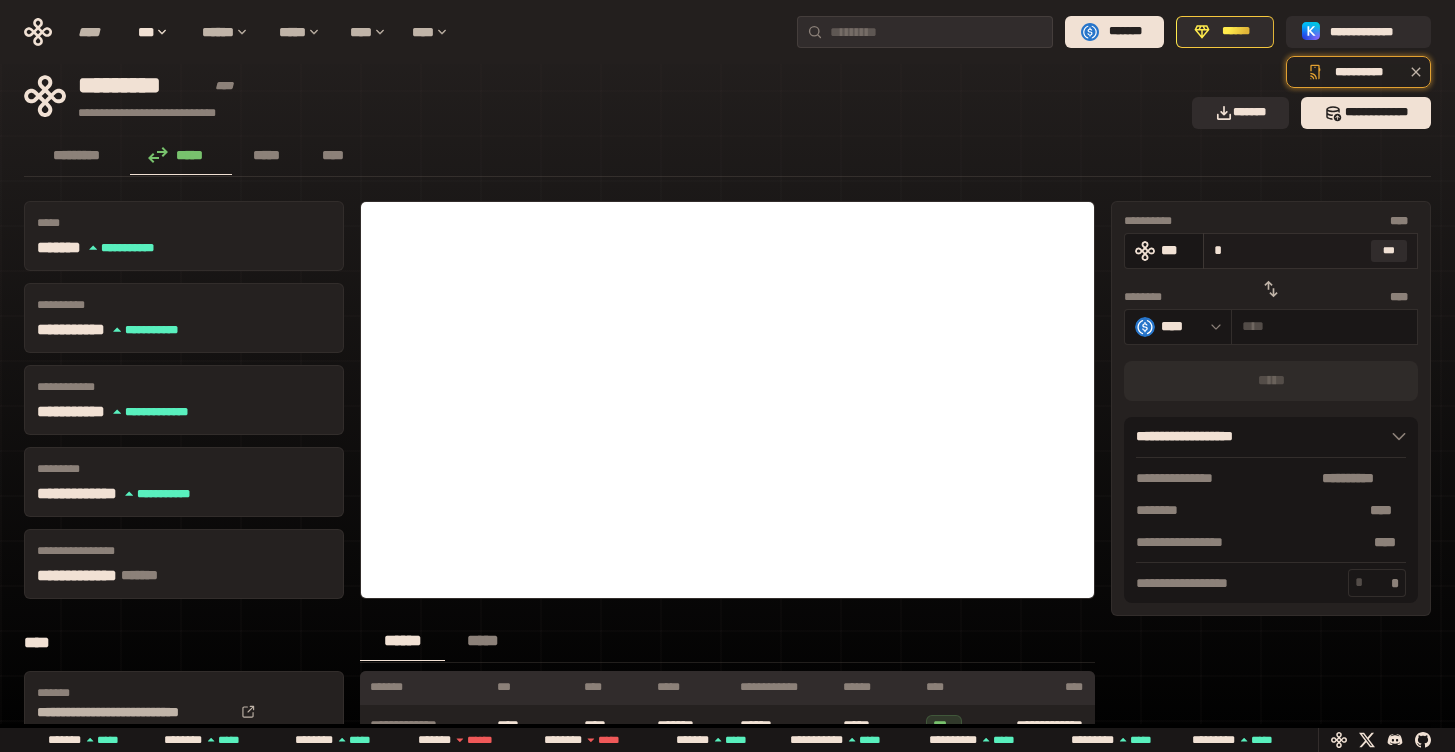 type on "******" 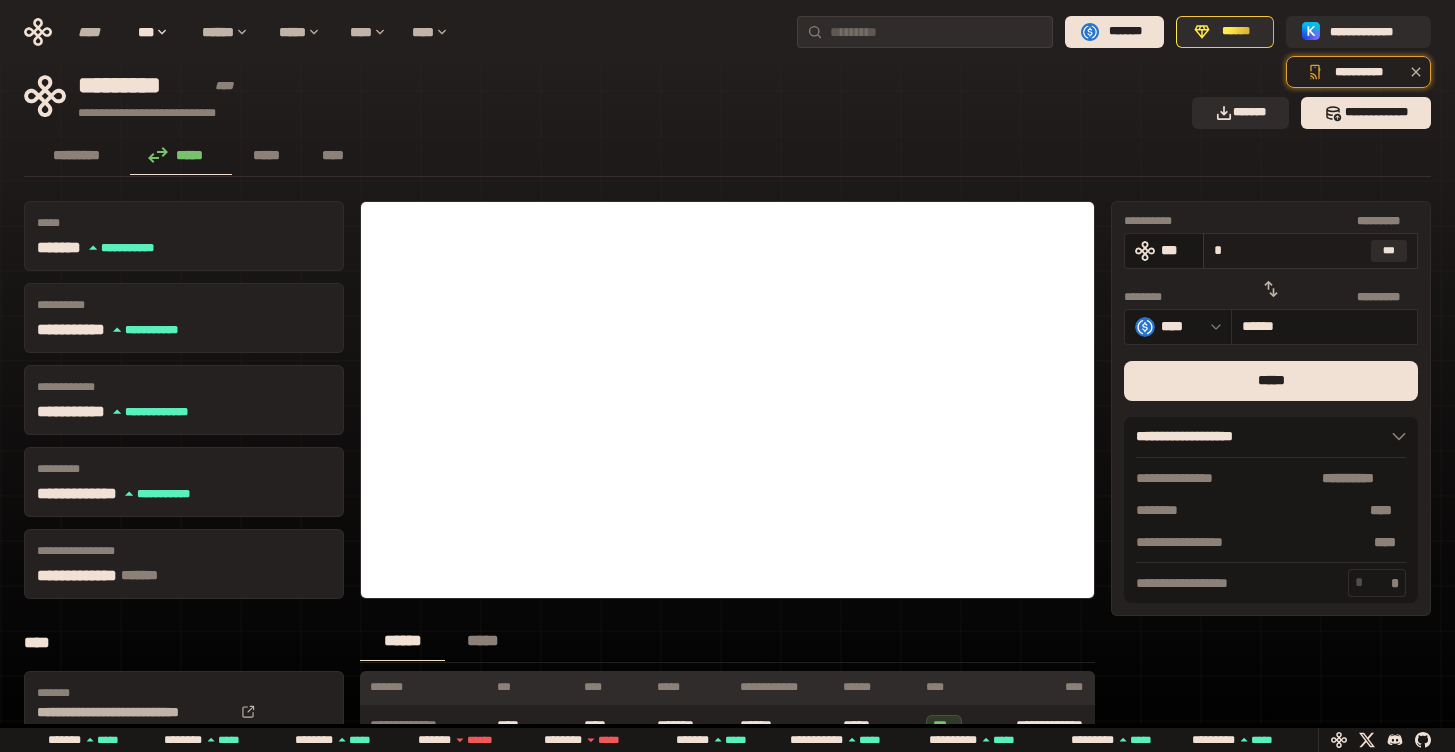 type on "**" 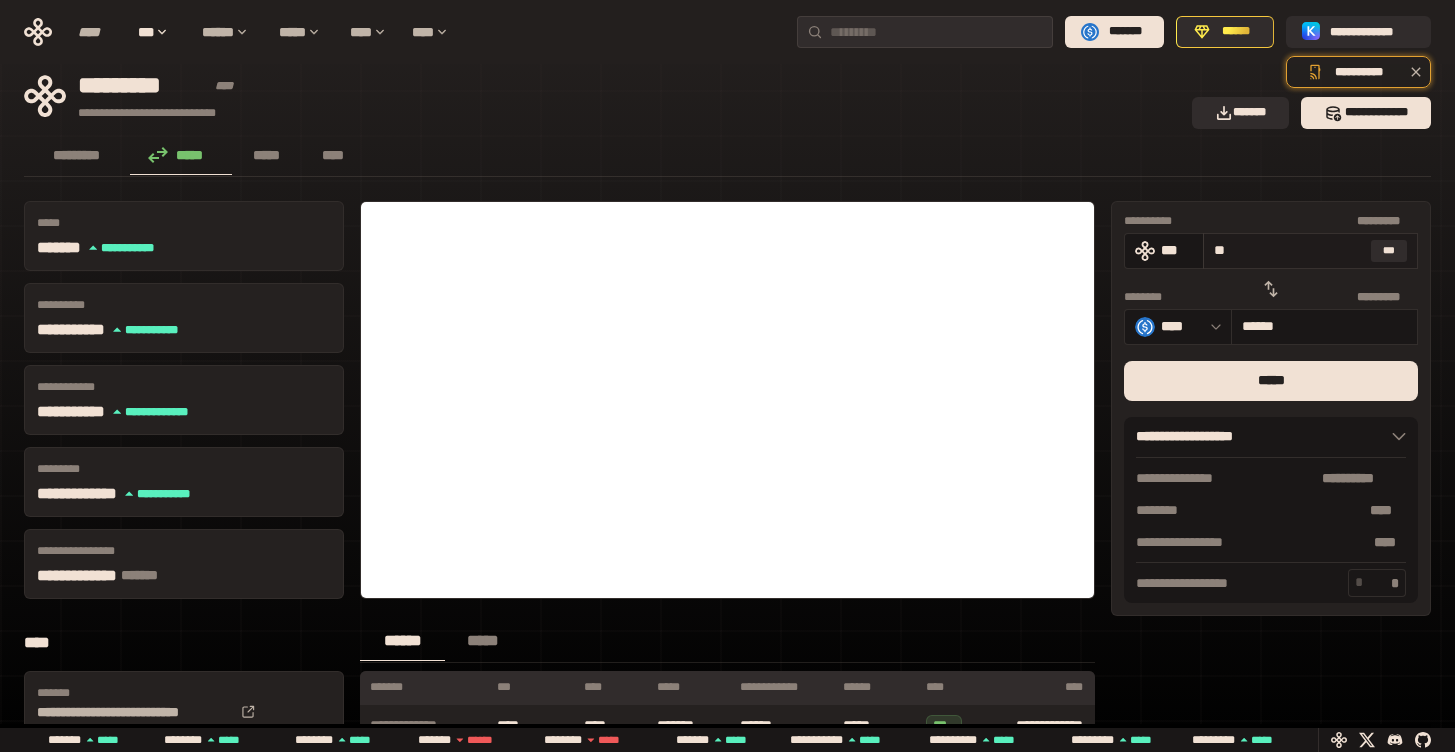 type on "********" 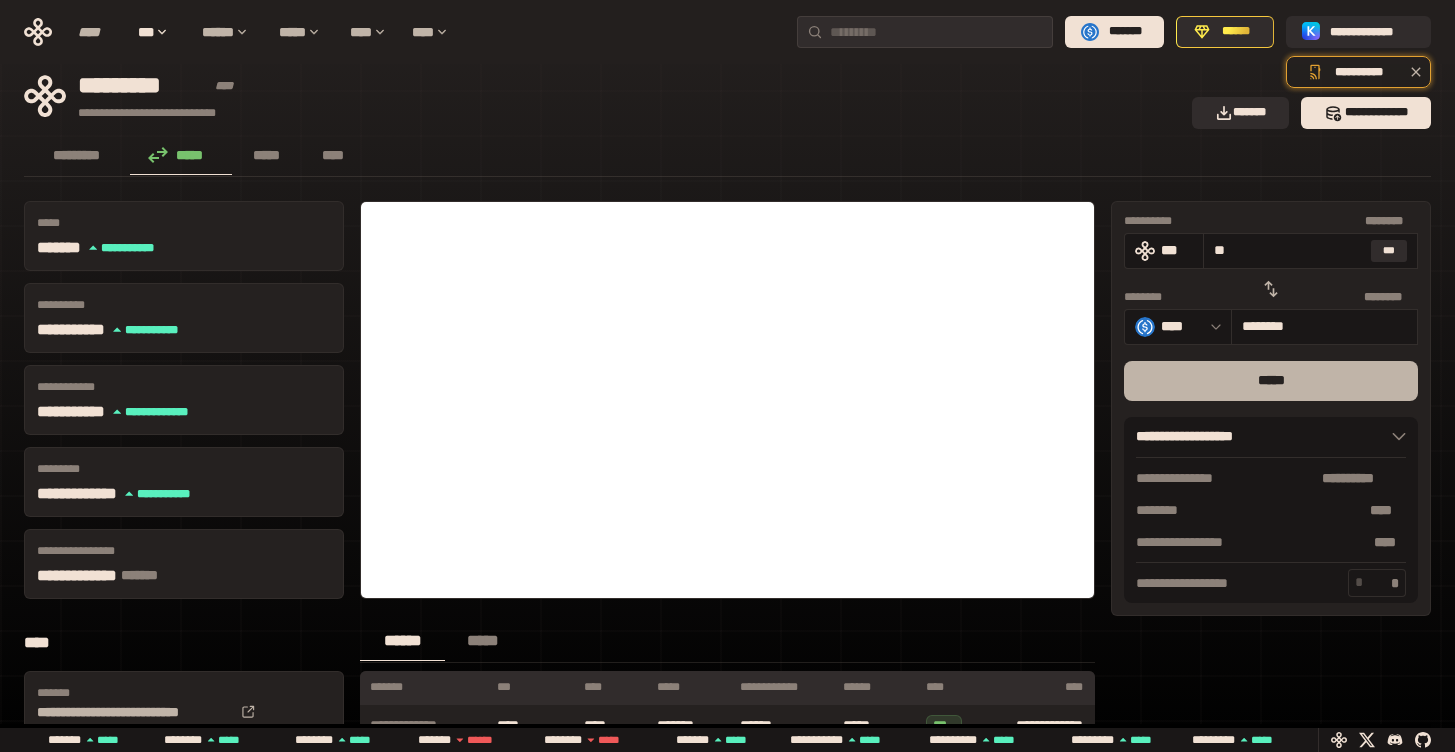 type on "**" 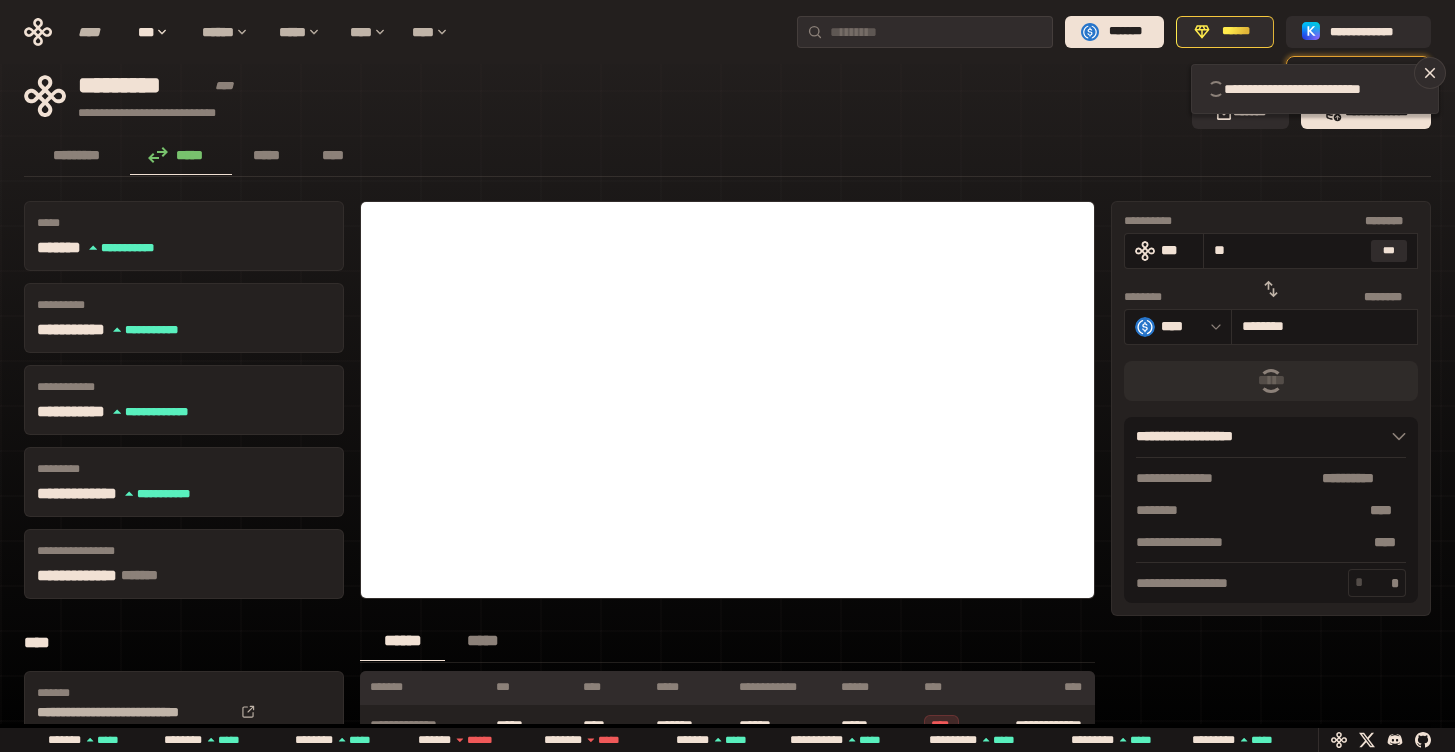 type 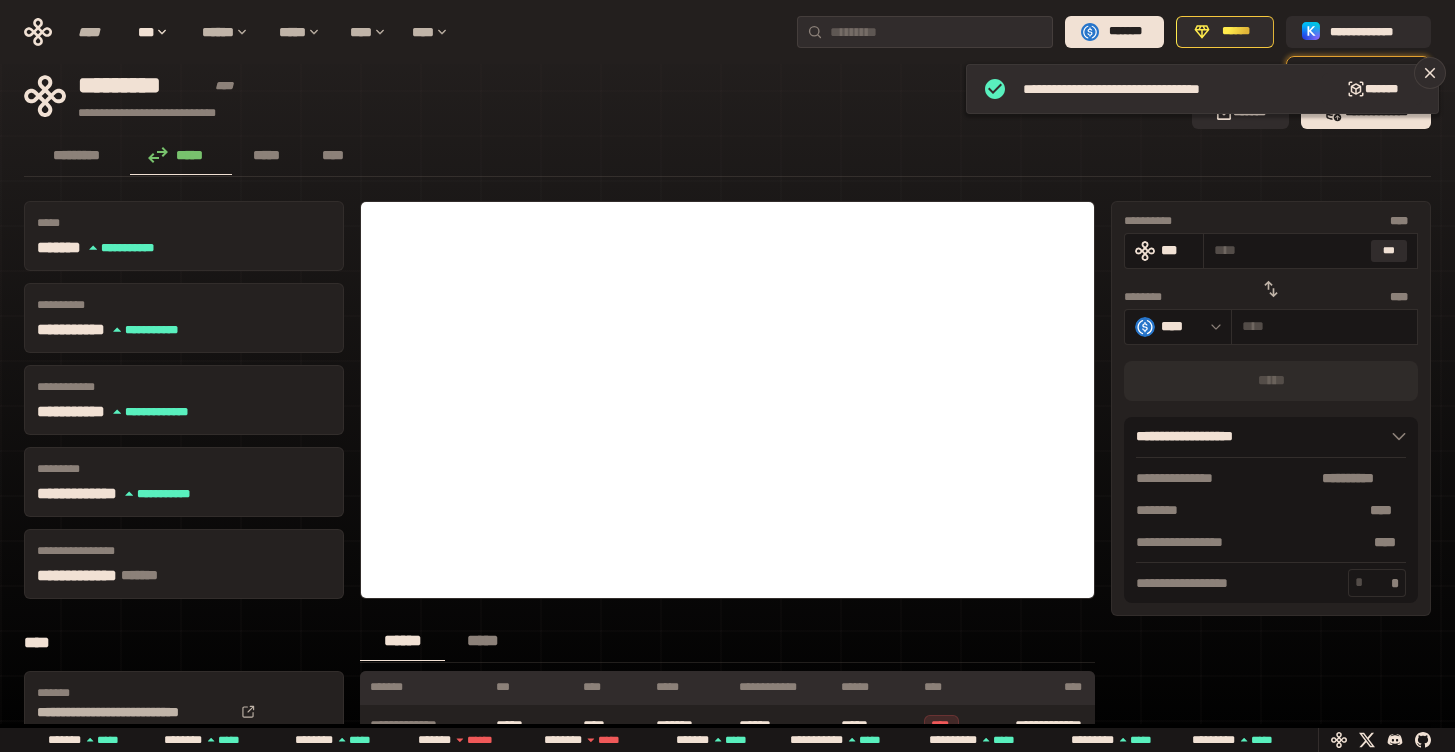 click 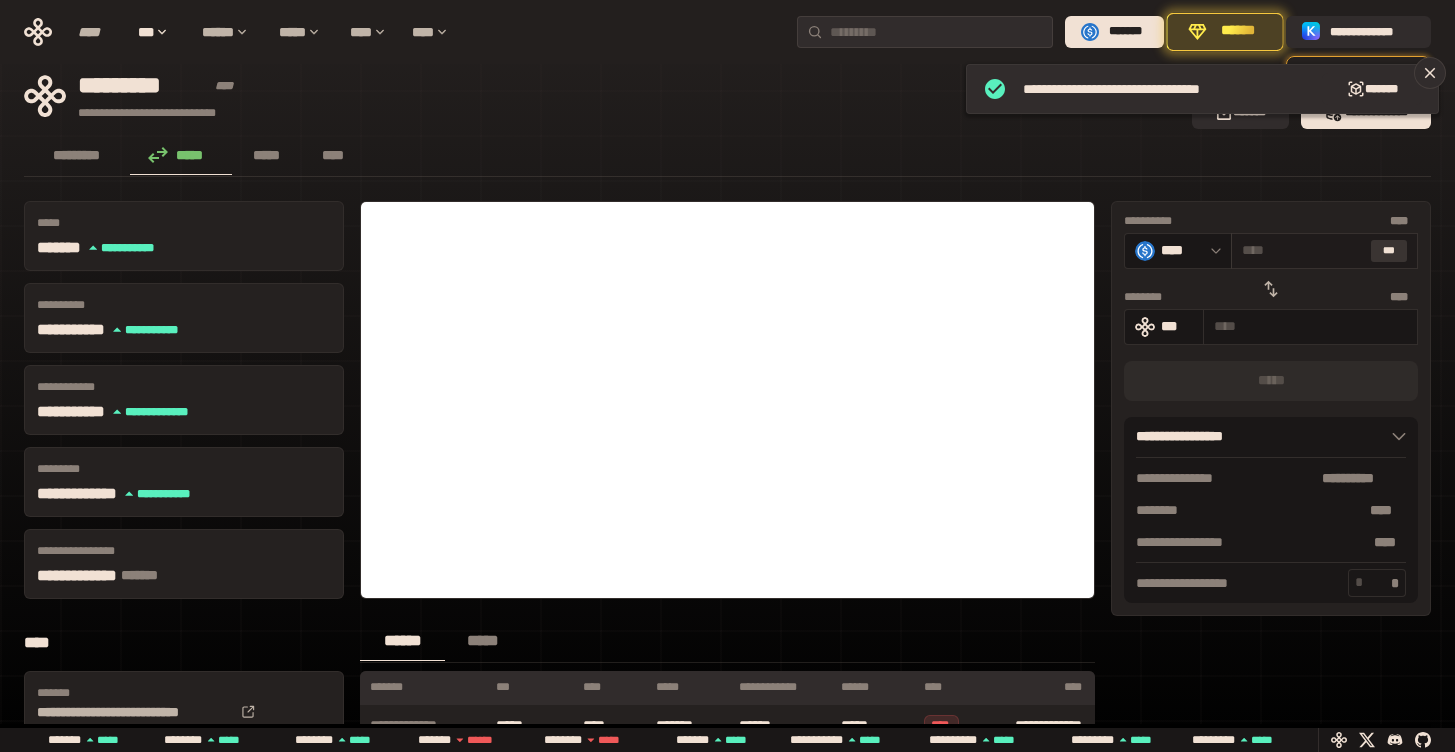 click on "***" at bounding box center [1389, 251] 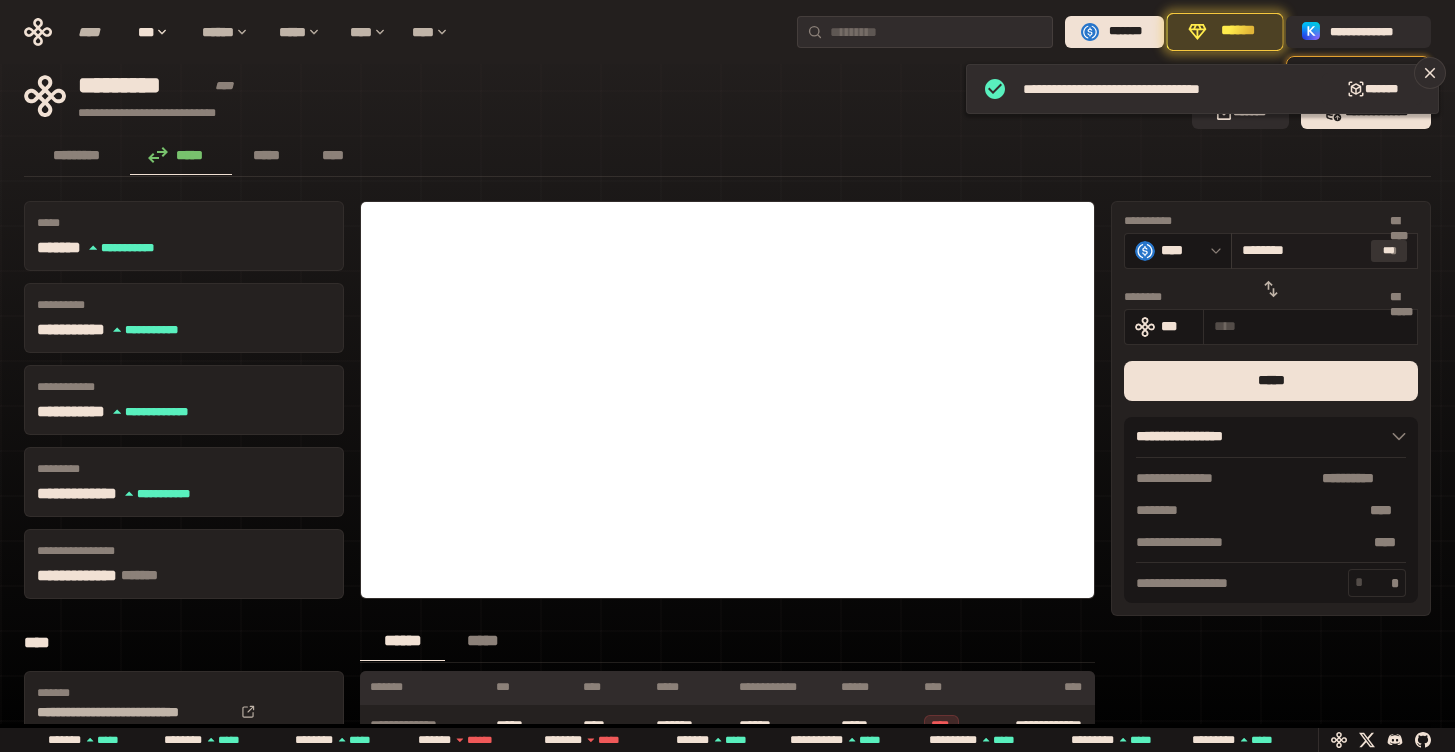 type on "**********" 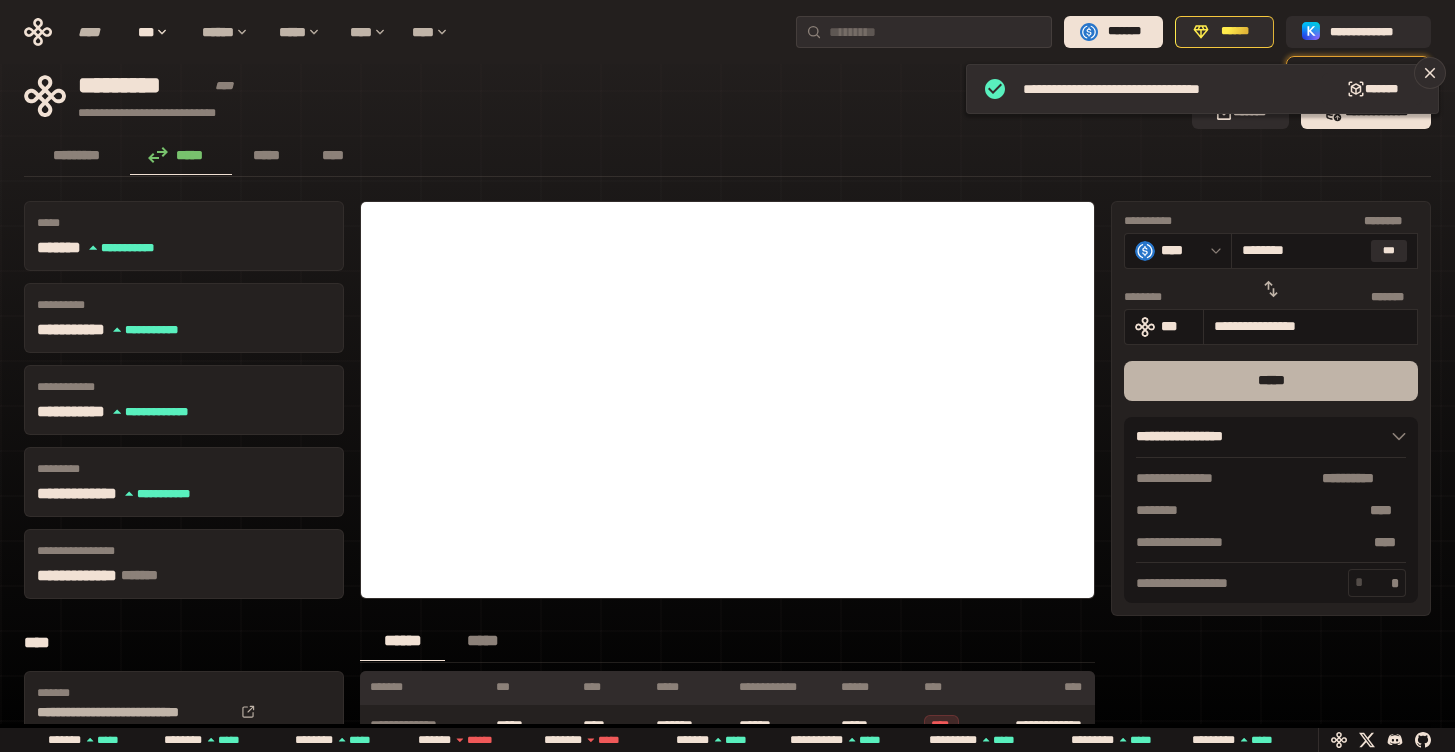 click on "*****" at bounding box center (1271, 381) 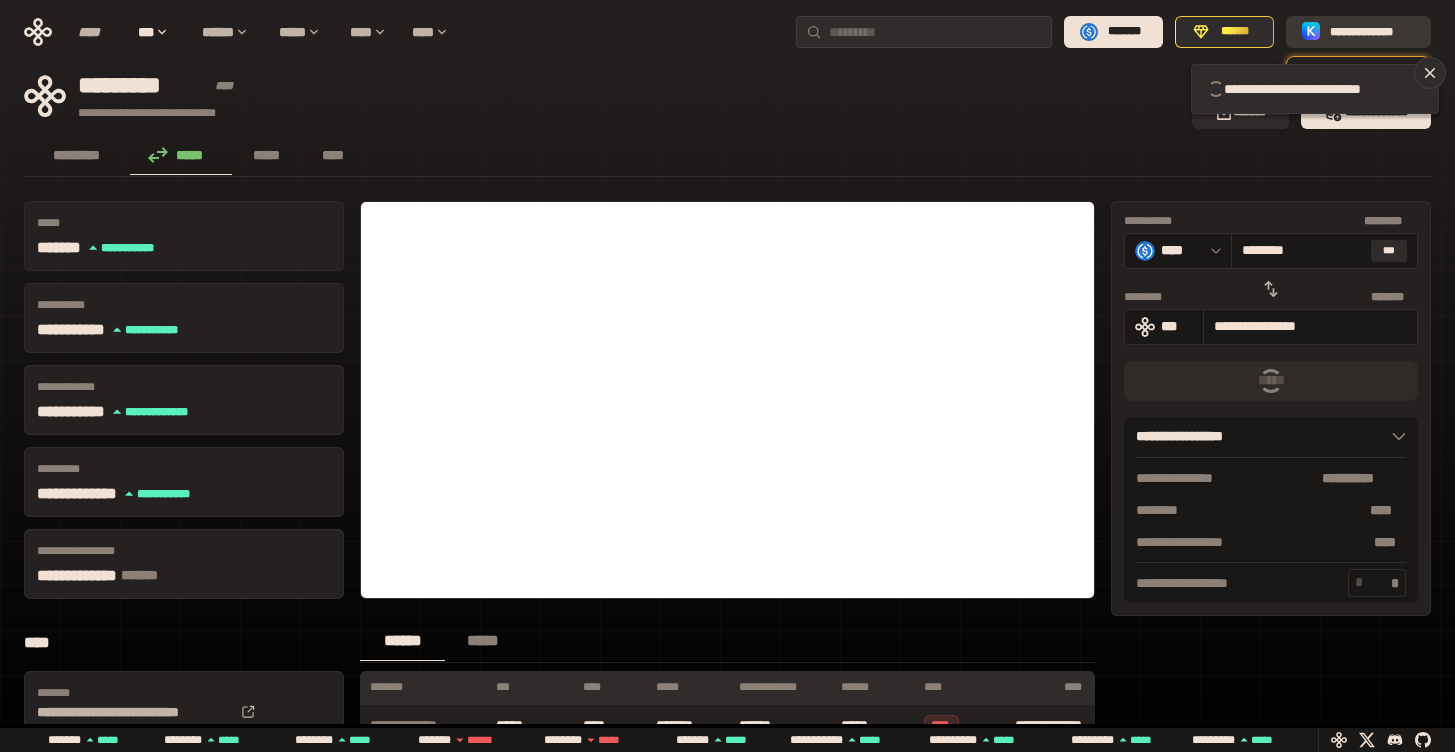 type 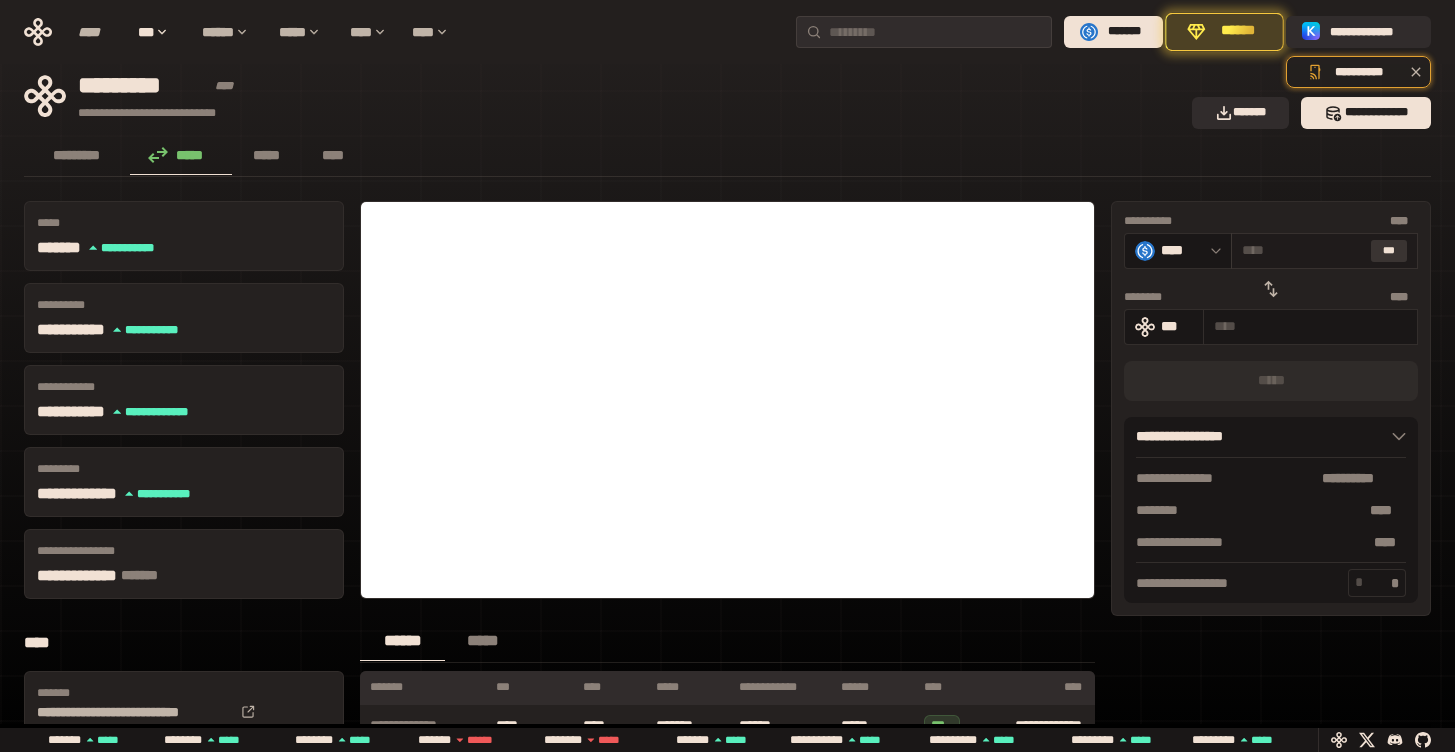 click on "***" at bounding box center [1389, 251] 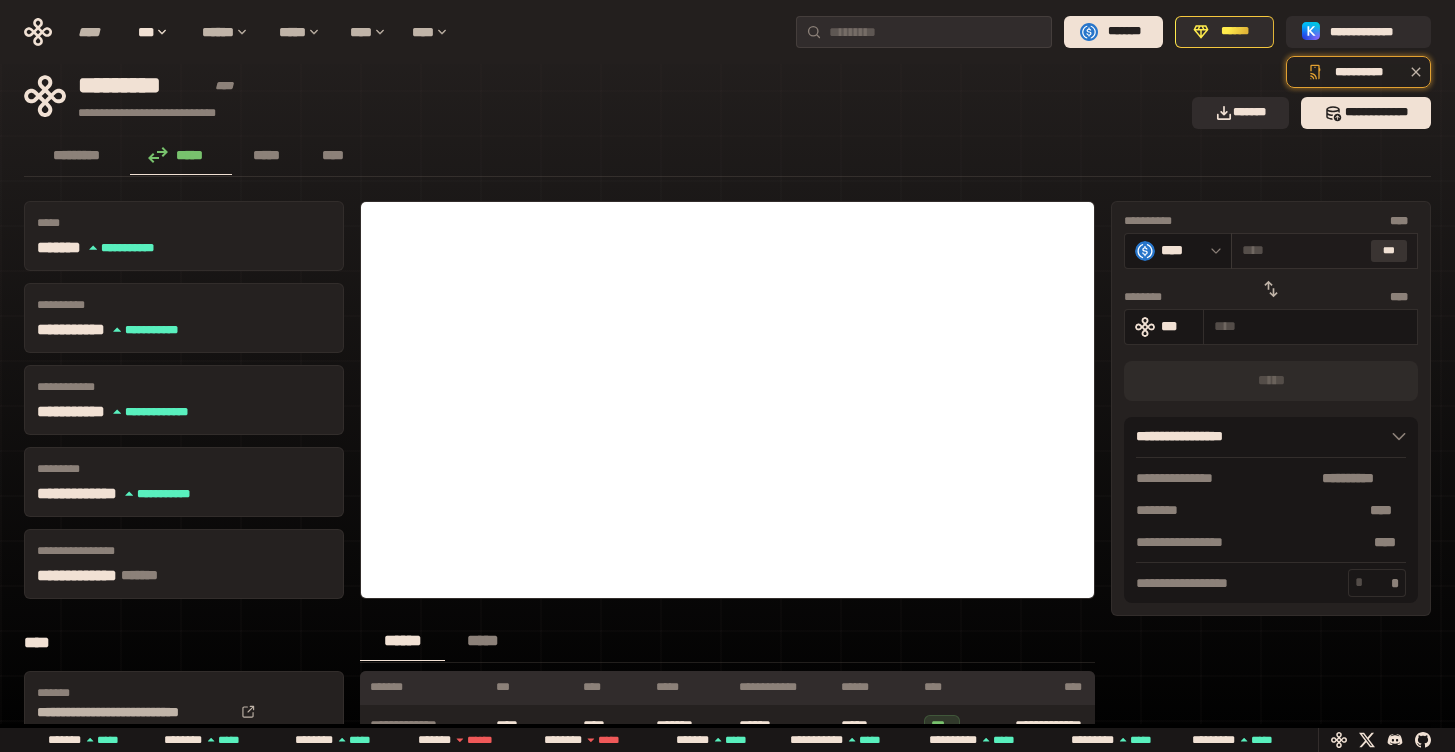 click on "***" at bounding box center [1389, 251] 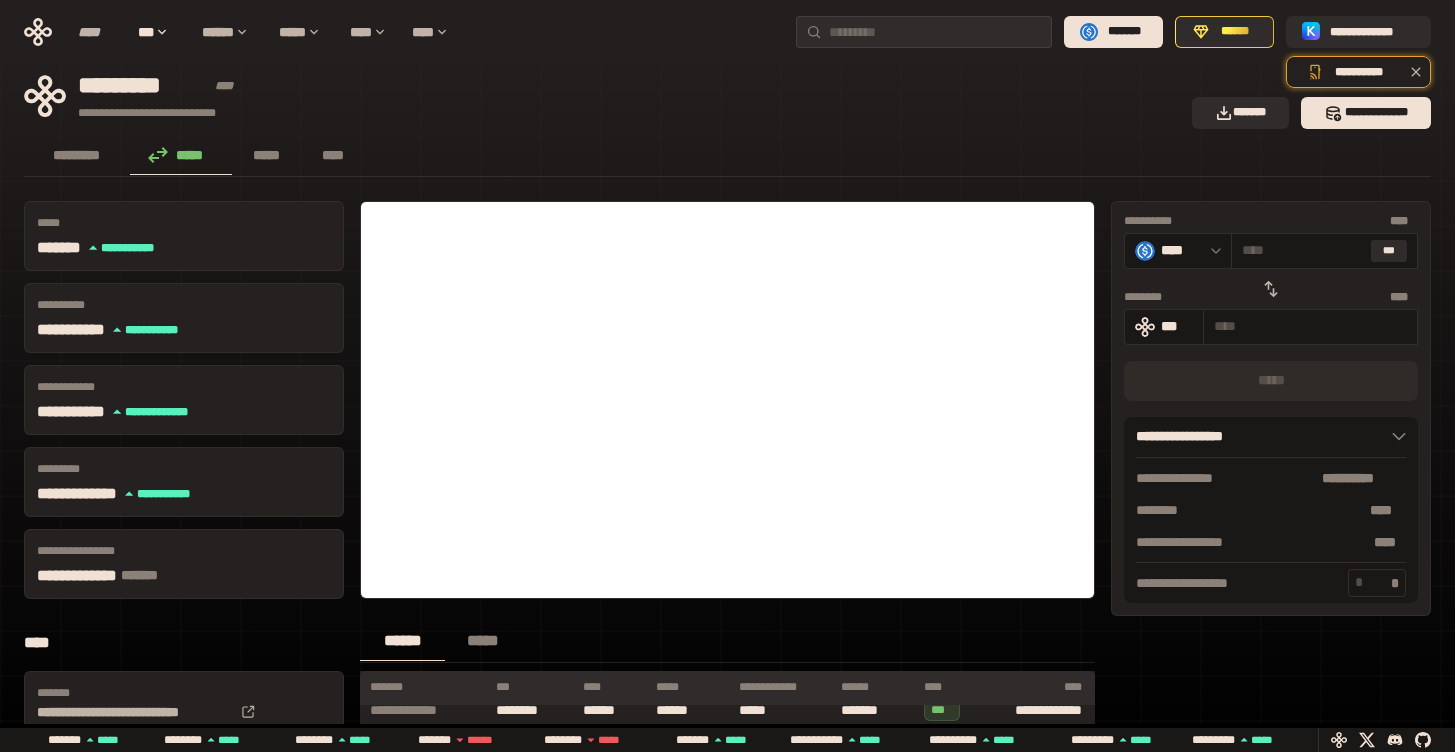 scroll, scrollTop: 286, scrollLeft: 0, axis: vertical 